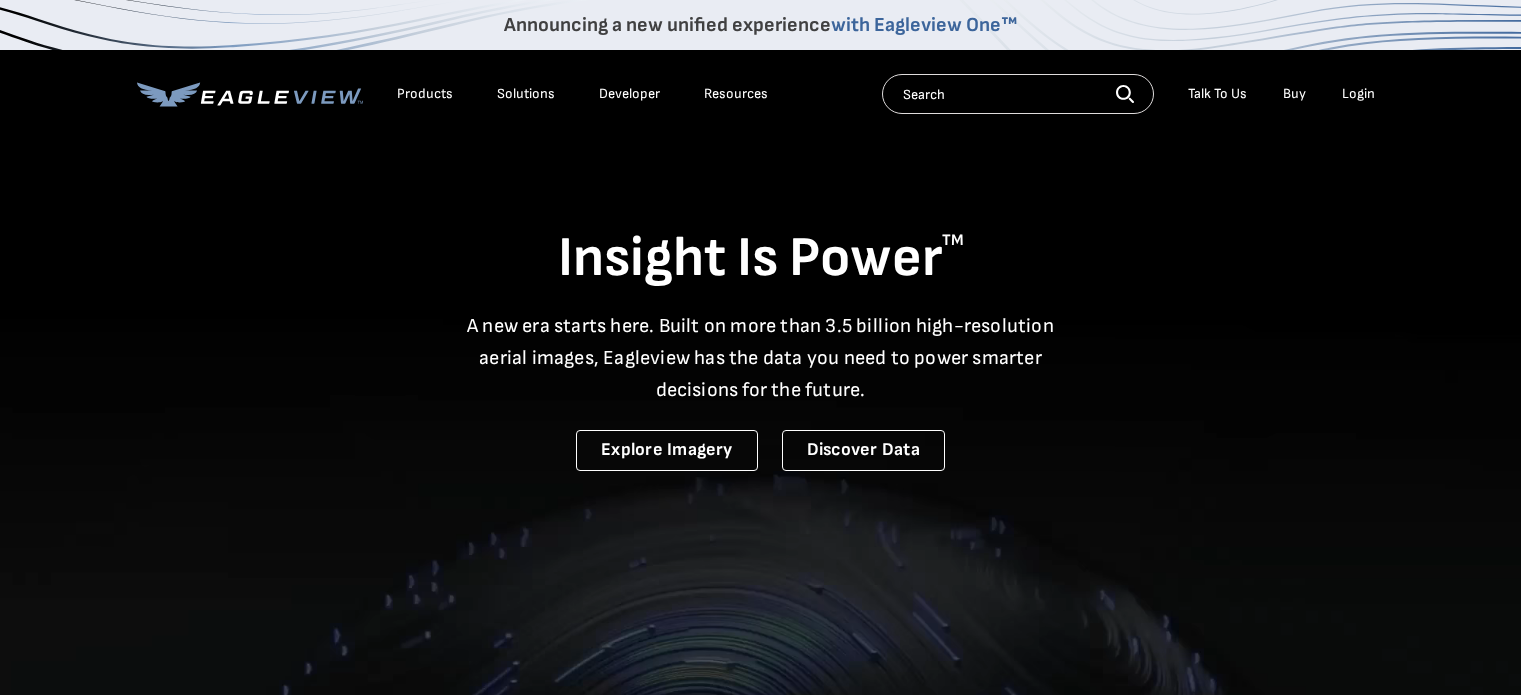 scroll, scrollTop: 0, scrollLeft: 0, axis: both 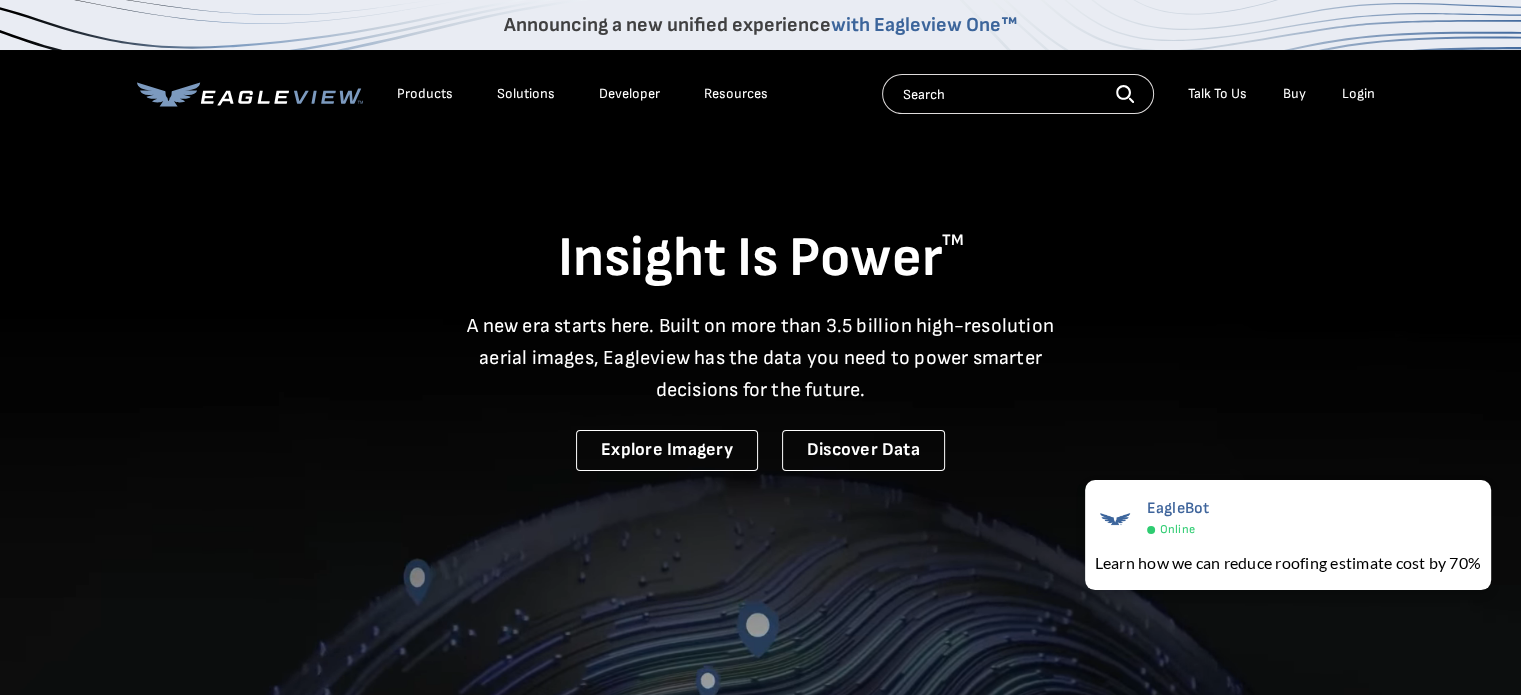 click on "Login" at bounding box center [1358, 94] 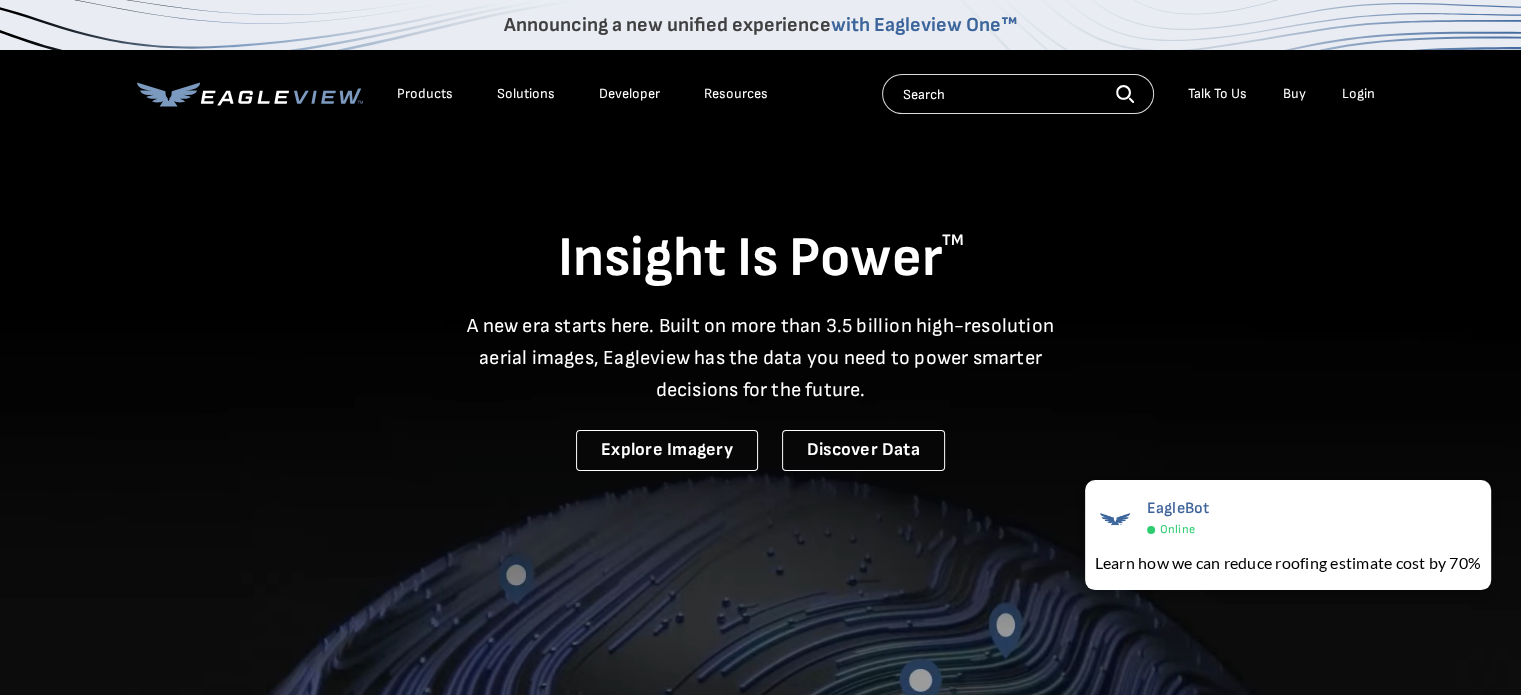click on "Login" at bounding box center [1358, 94] 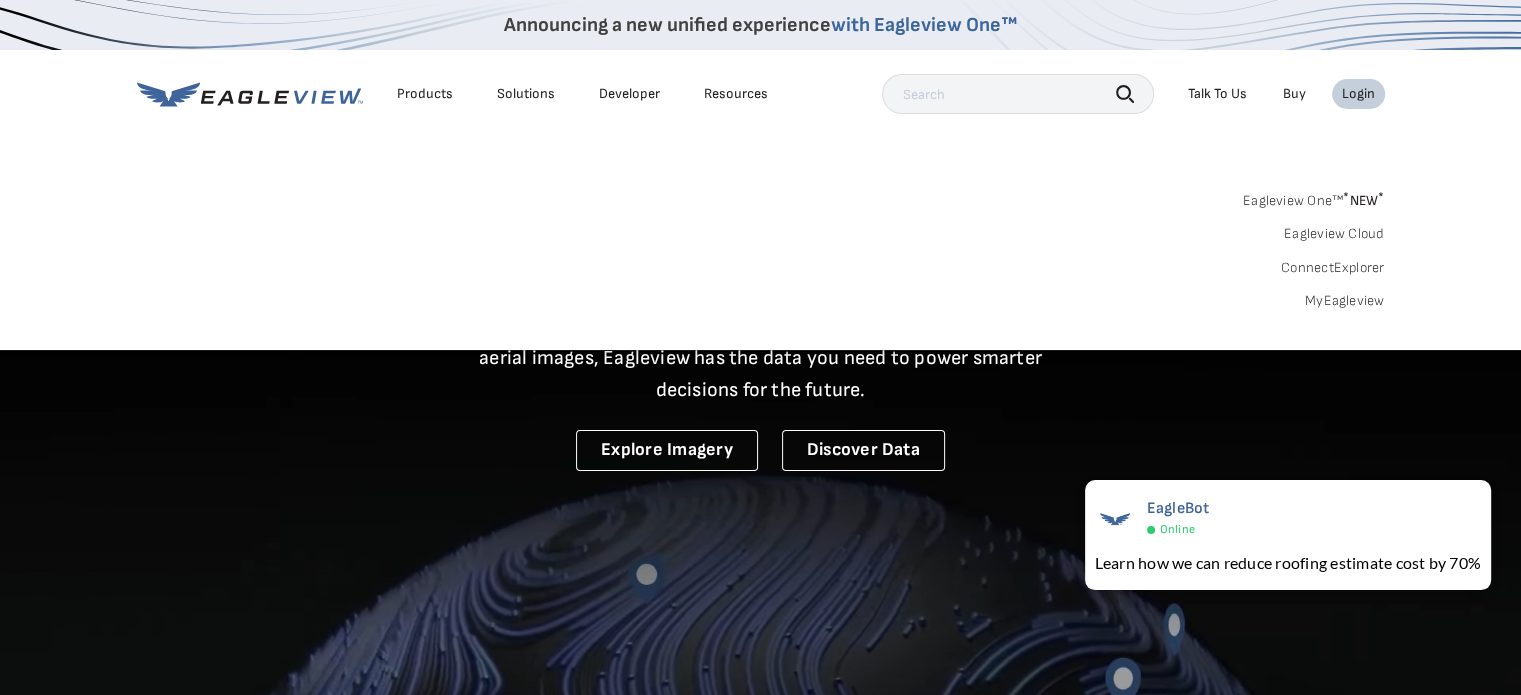click on "Login" at bounding box center [1358, 94] 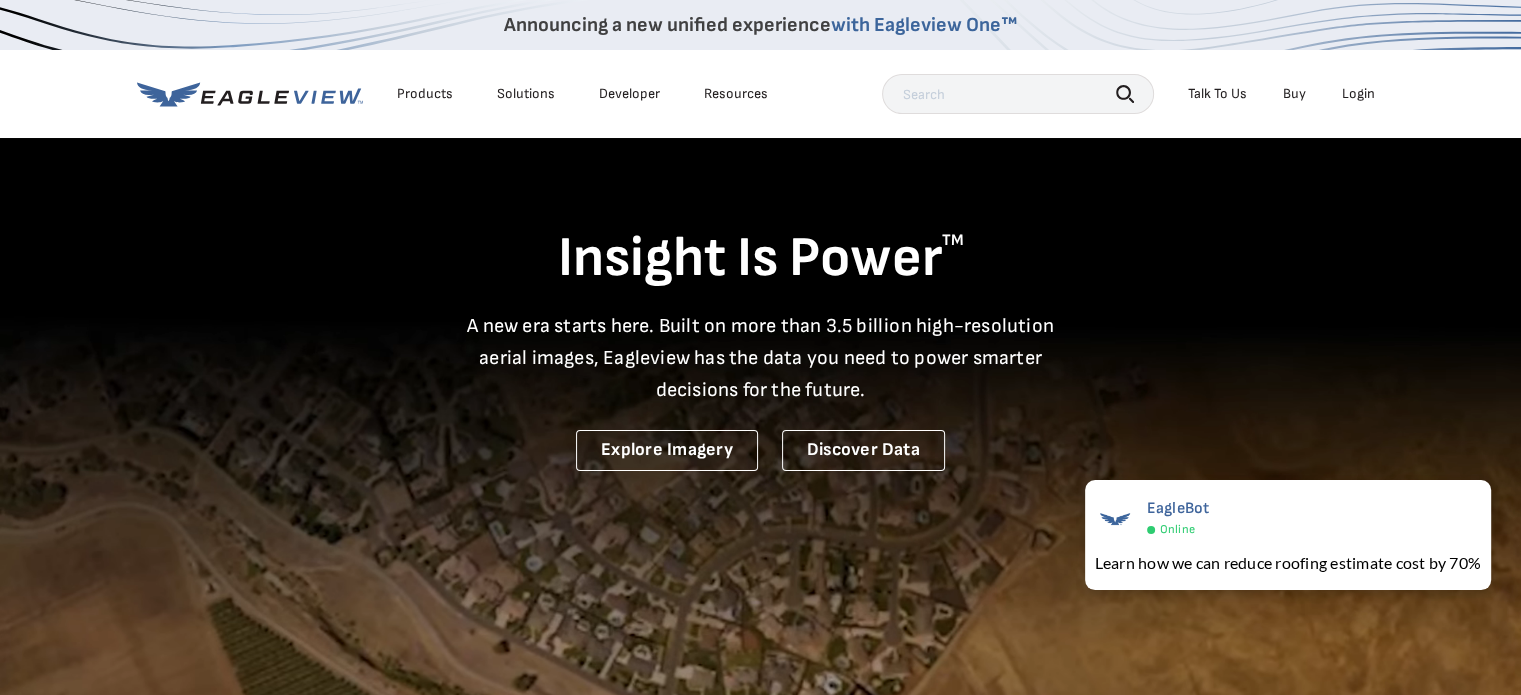 click on "Login" at bounding box center (1358, 94) 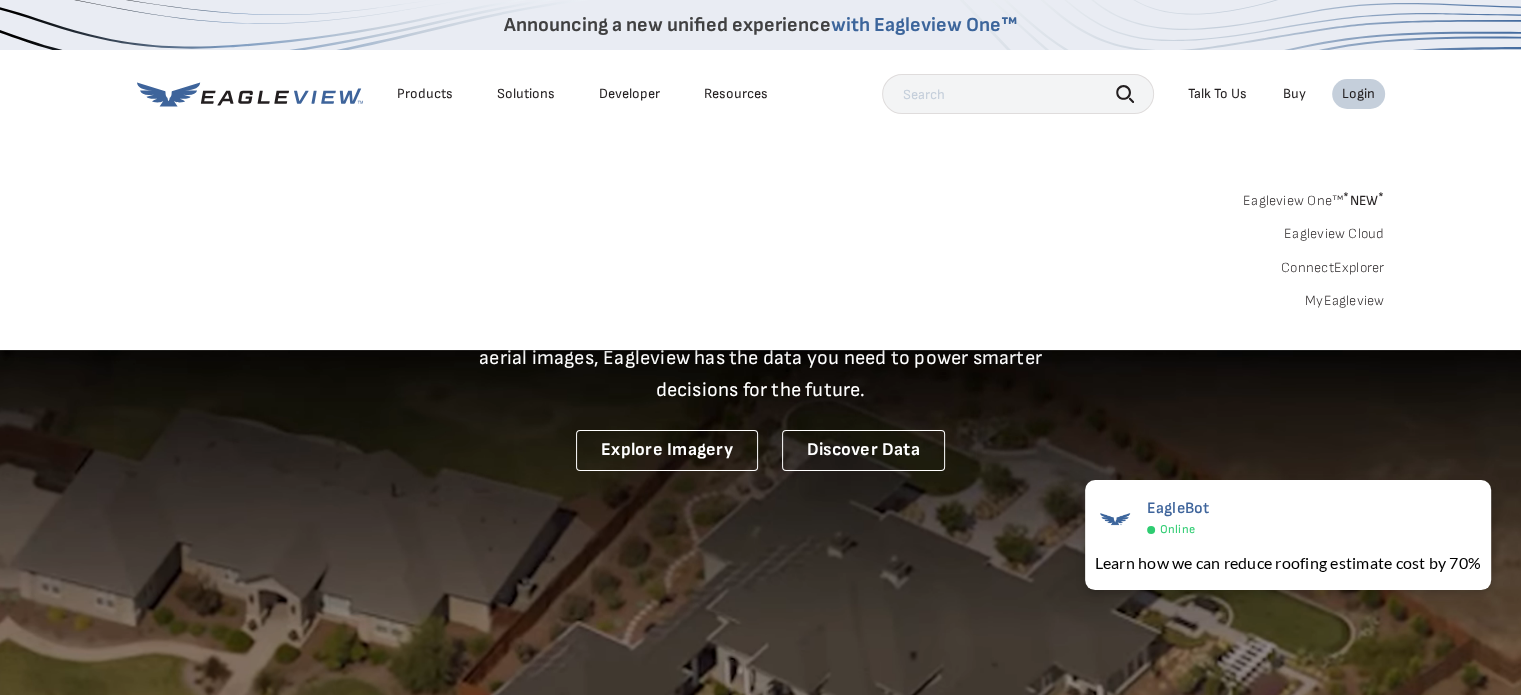 click on "MyEagleview" at bounding box center [1345, 301] 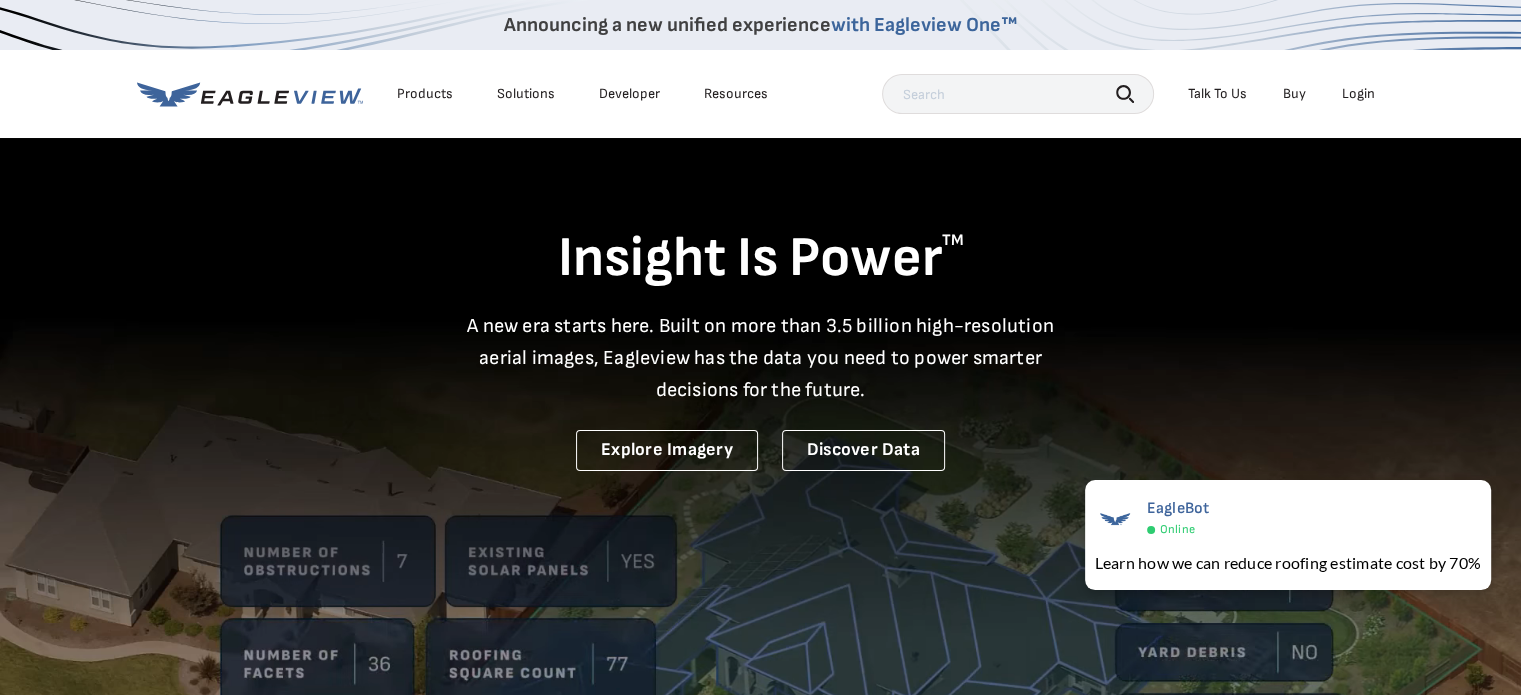 click on "Login" at bounding box center [1358, 94] 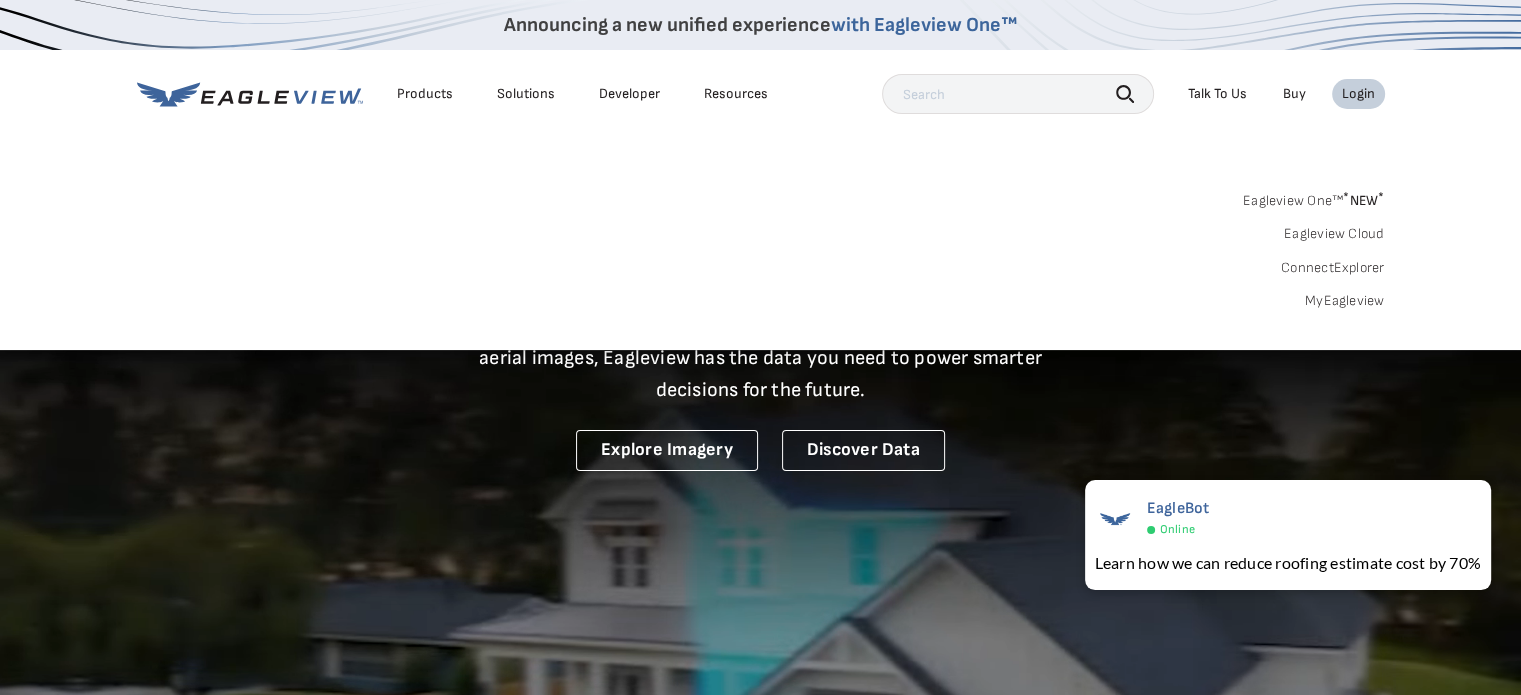 click on "Eagleview Cloud" at bounding box center (1334, 234) 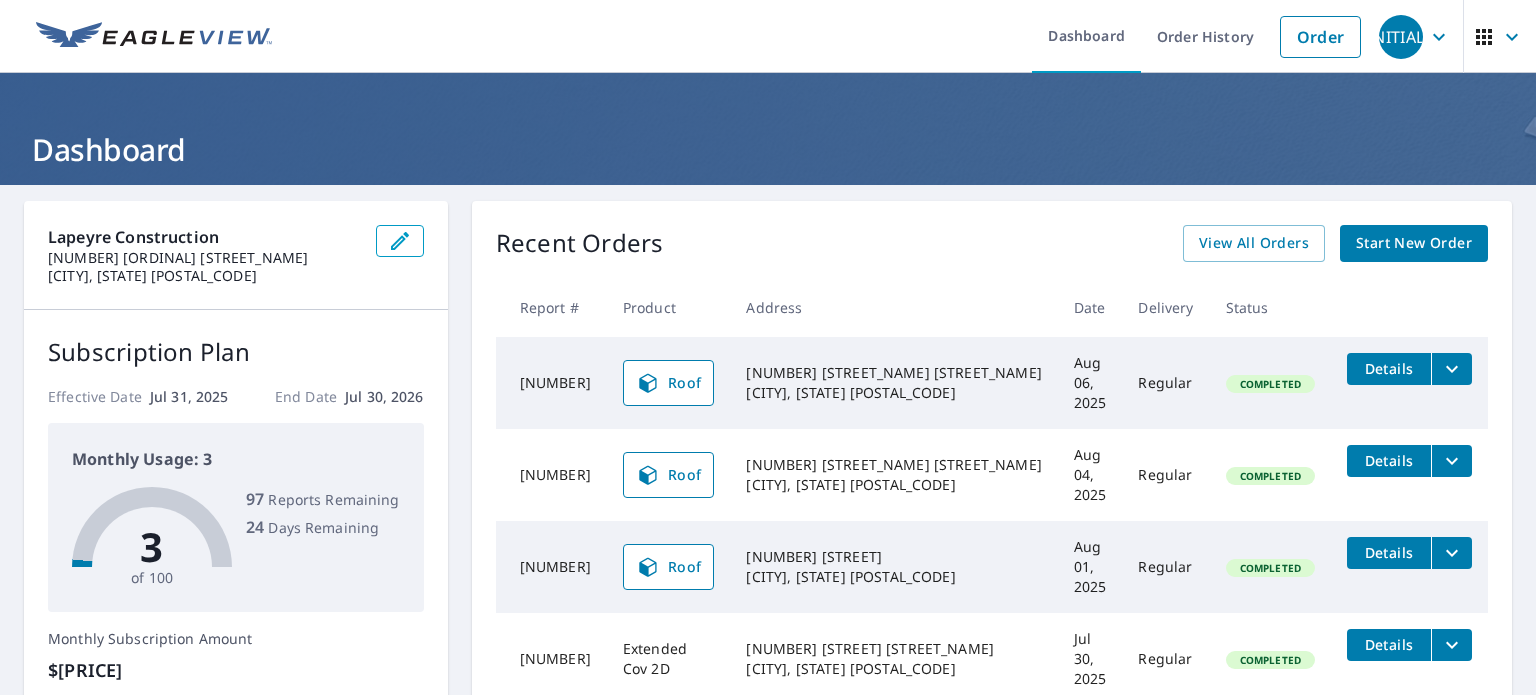 scroll, scrollTop: 0, scrollLeft: 0, axis: both 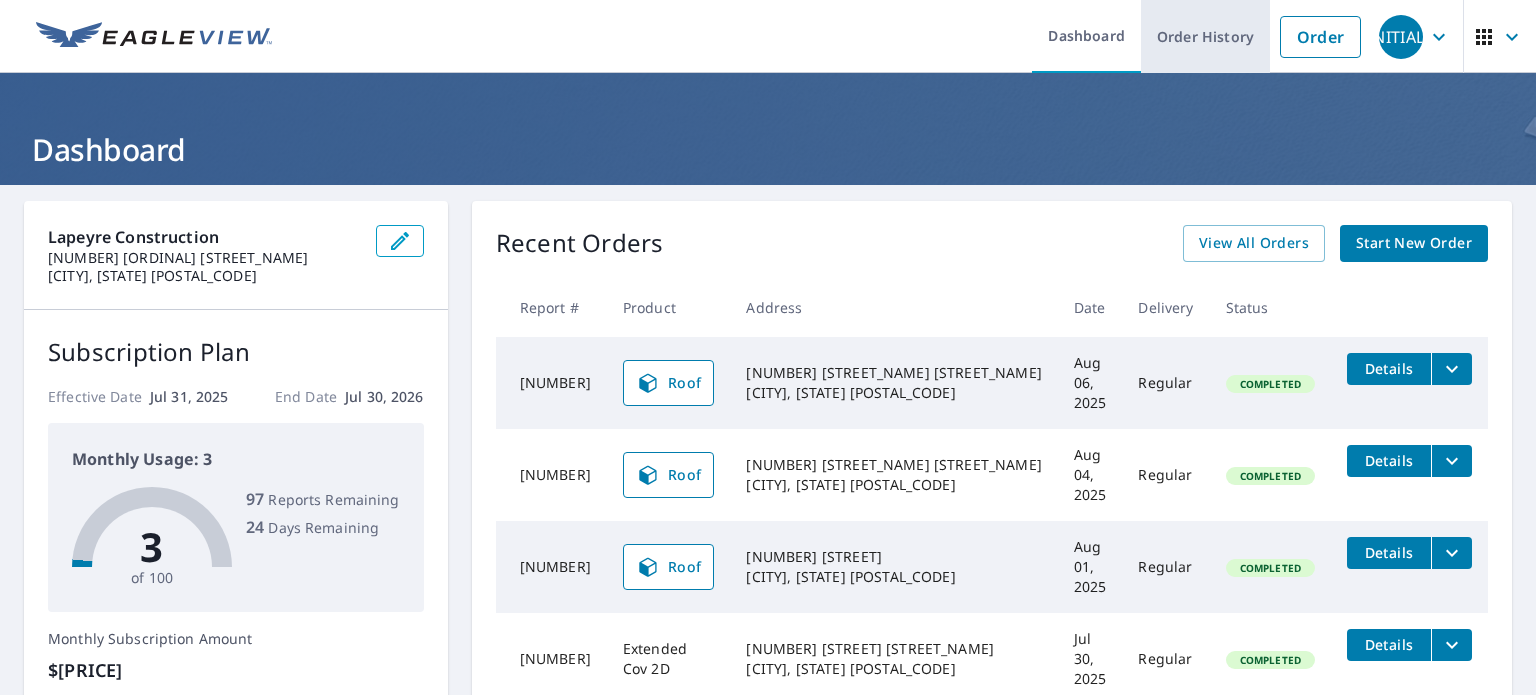 click on "Order History" at bounding box center (1205, 36) 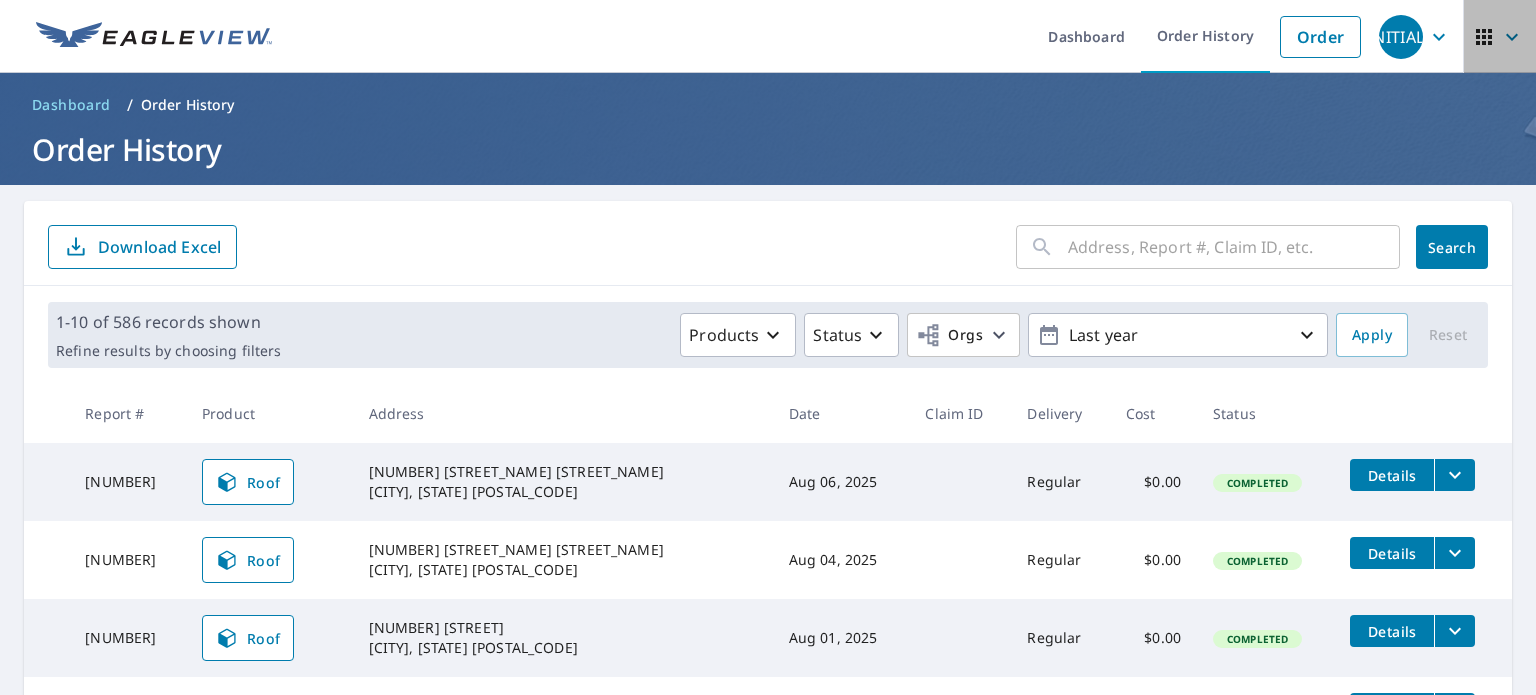 click 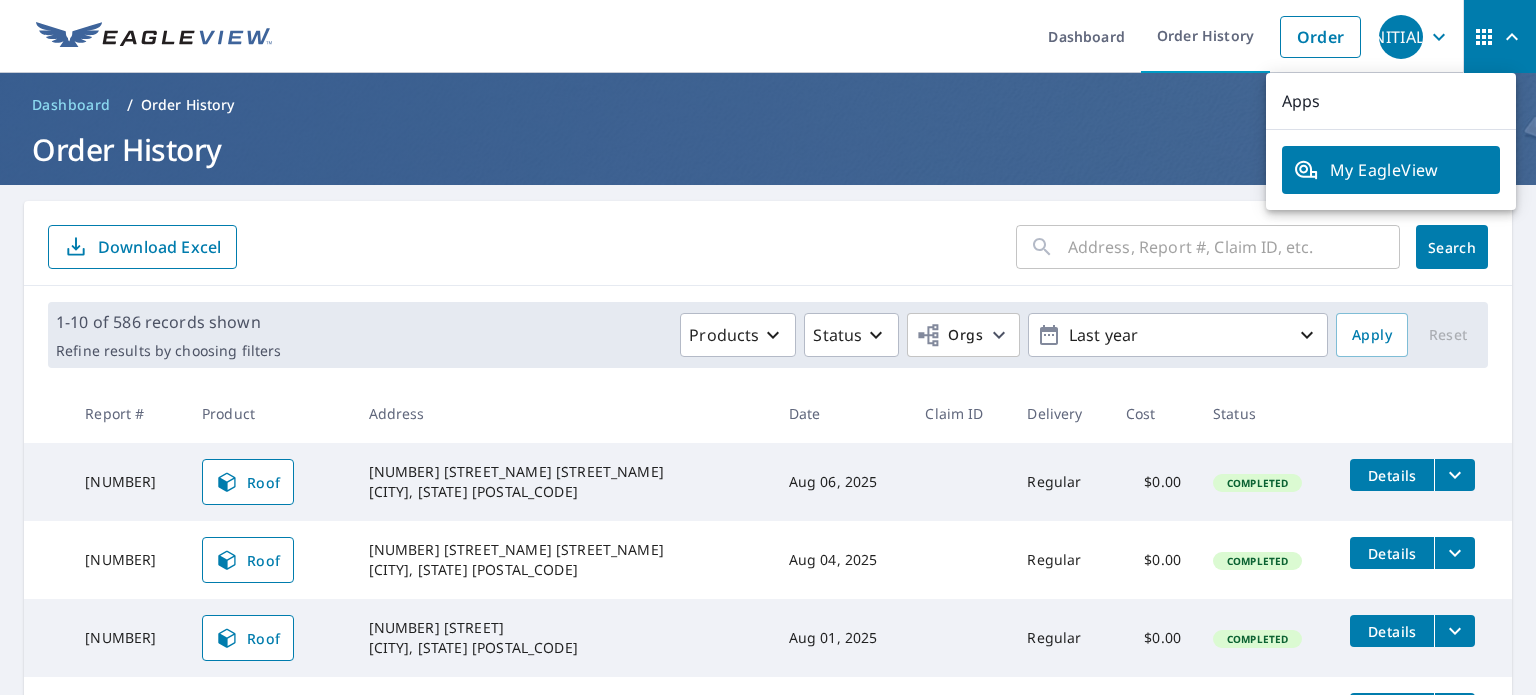 click on "HL" at bounding box center [1401, 37] 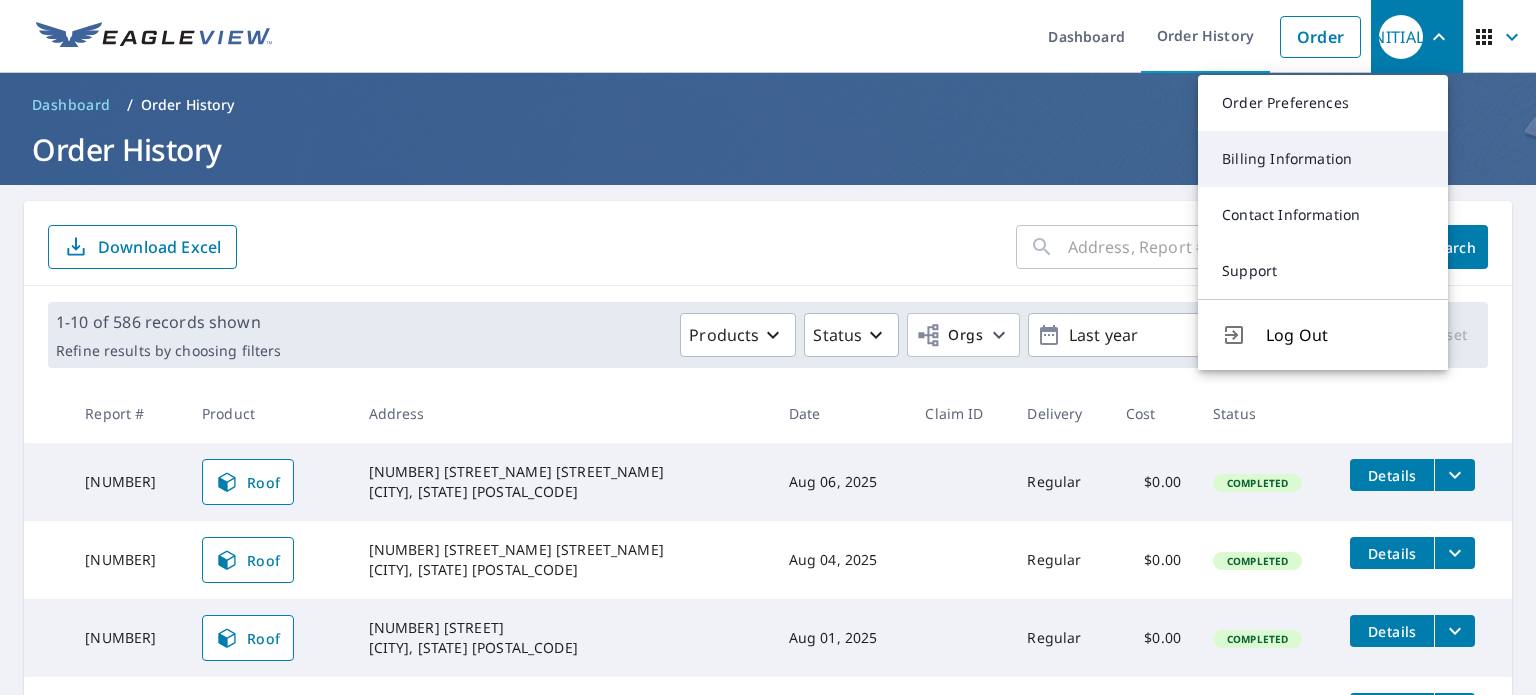 click on "Billing Information" at bounding box center (1323, 159) 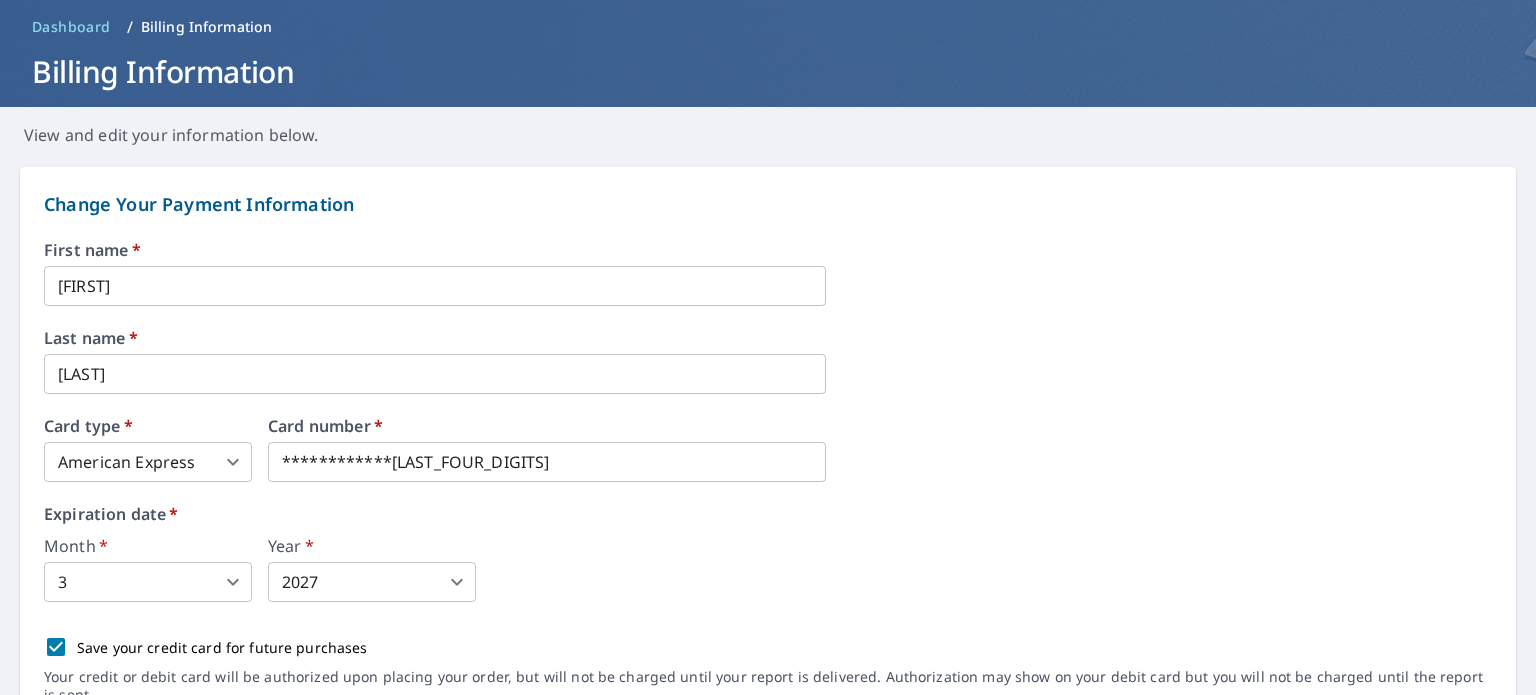scroll, scrollTop: 0, scrollLeft: 0, axis: both 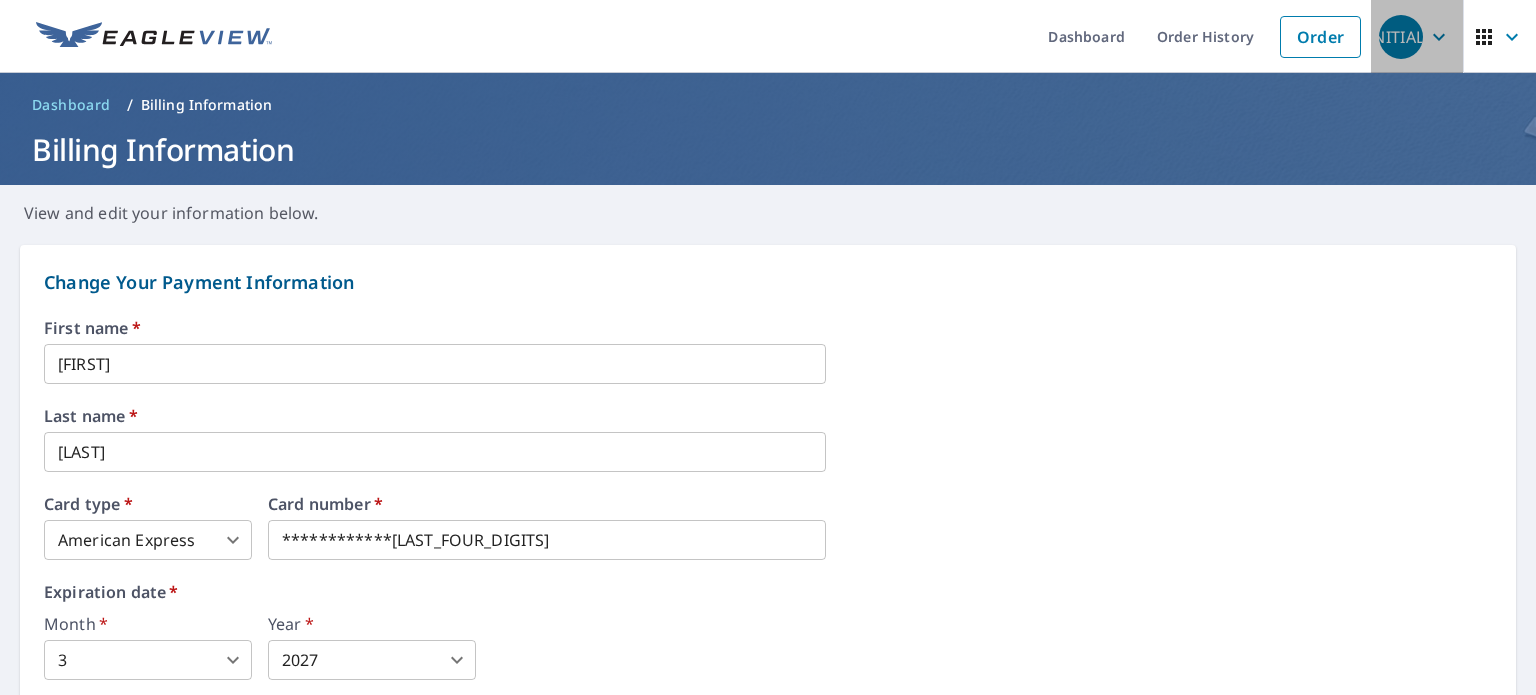 click 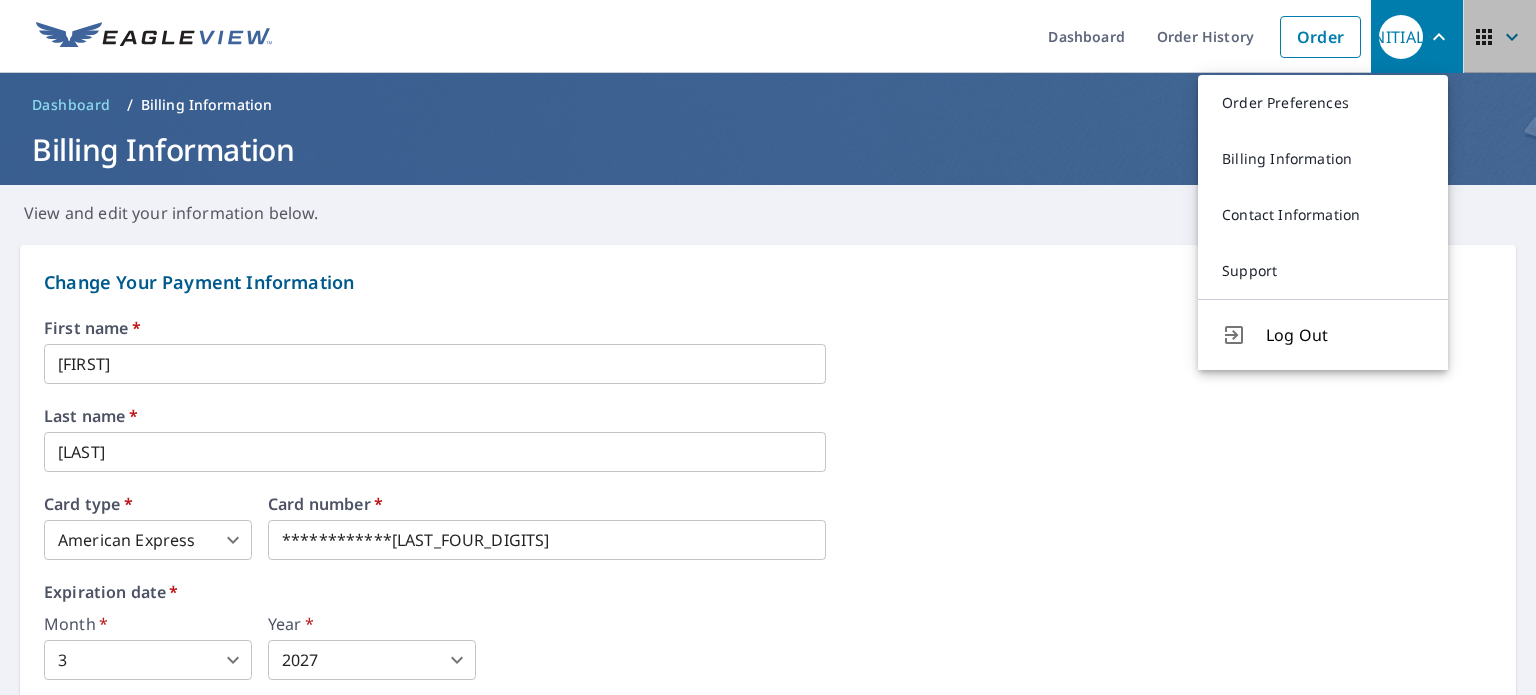 click 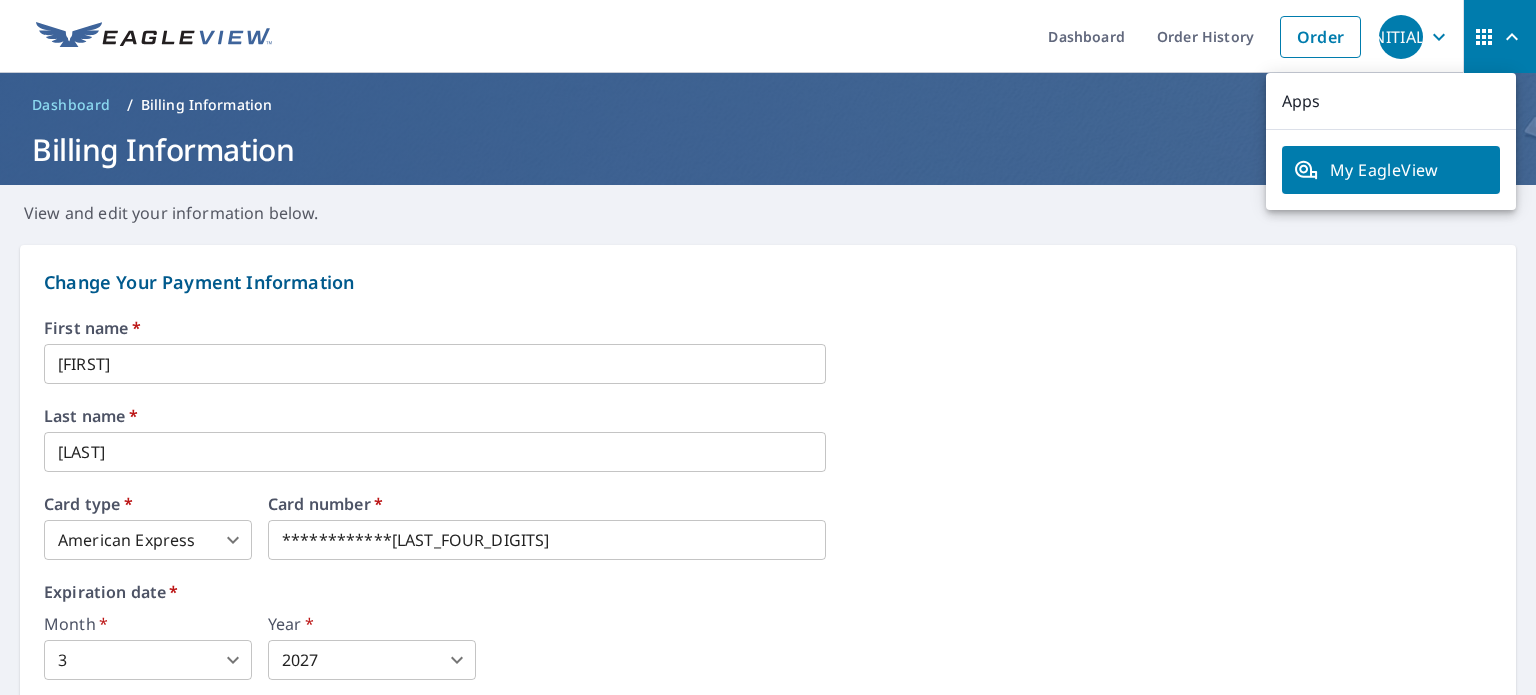 click on "My EagleView" at bounding box center (1391, 170) 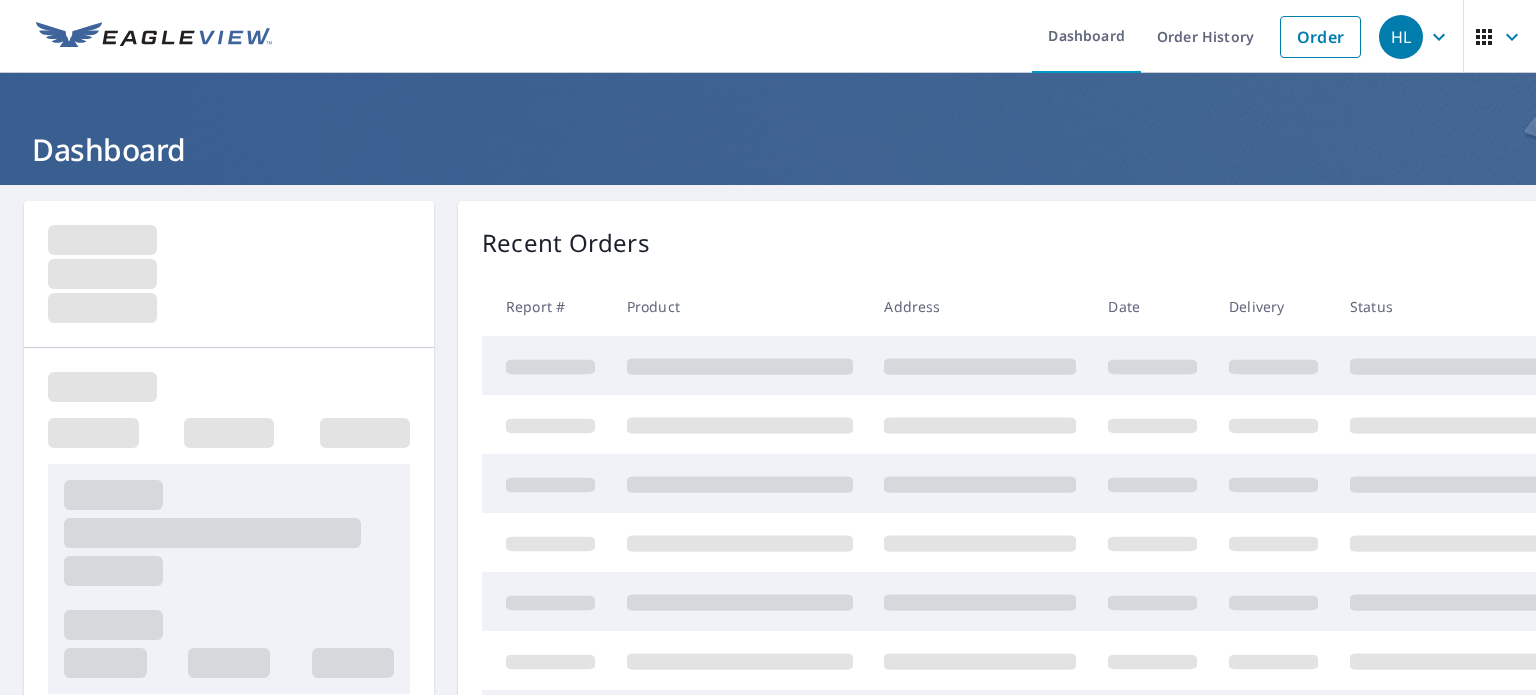 scroll, scrollTop: 0, scrollLeft: 0, axis: both 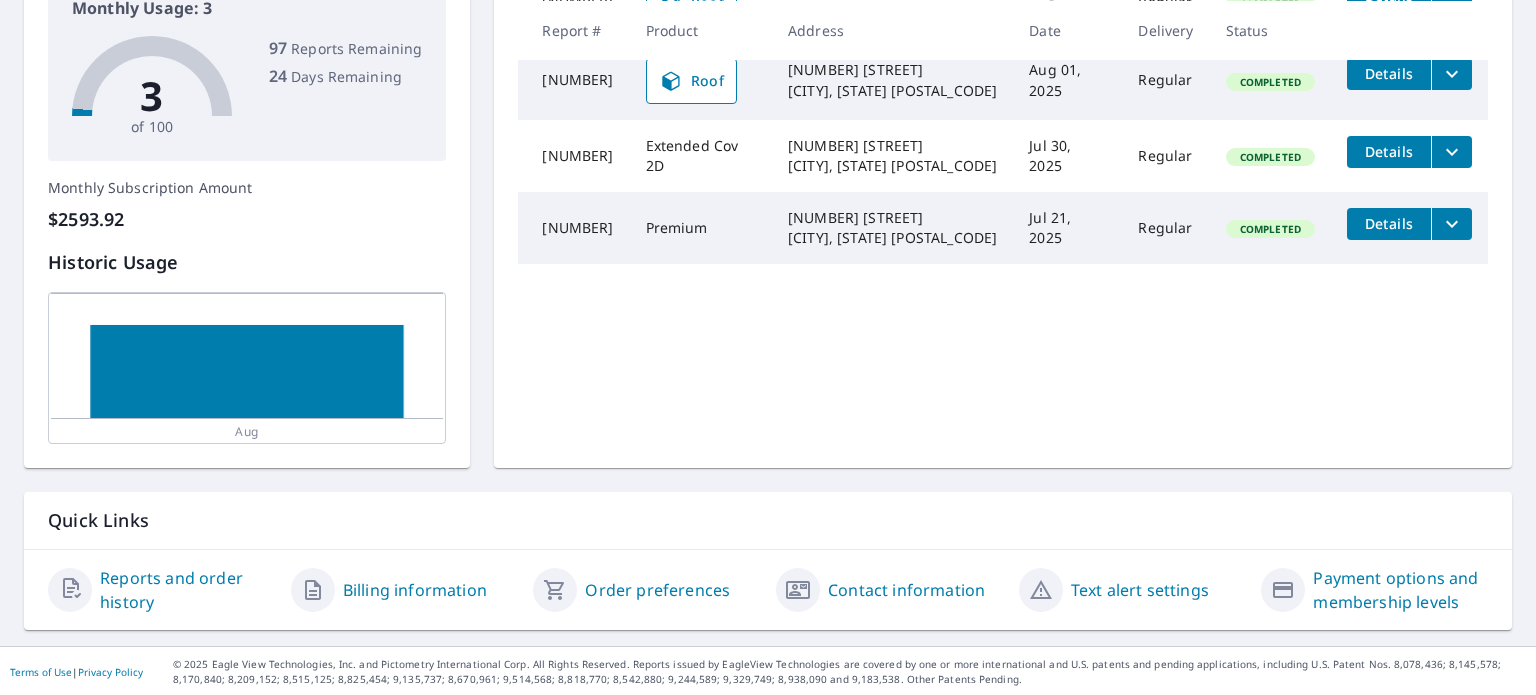 click on "Payment options and membership levels" at bounding box center [1400, 590] 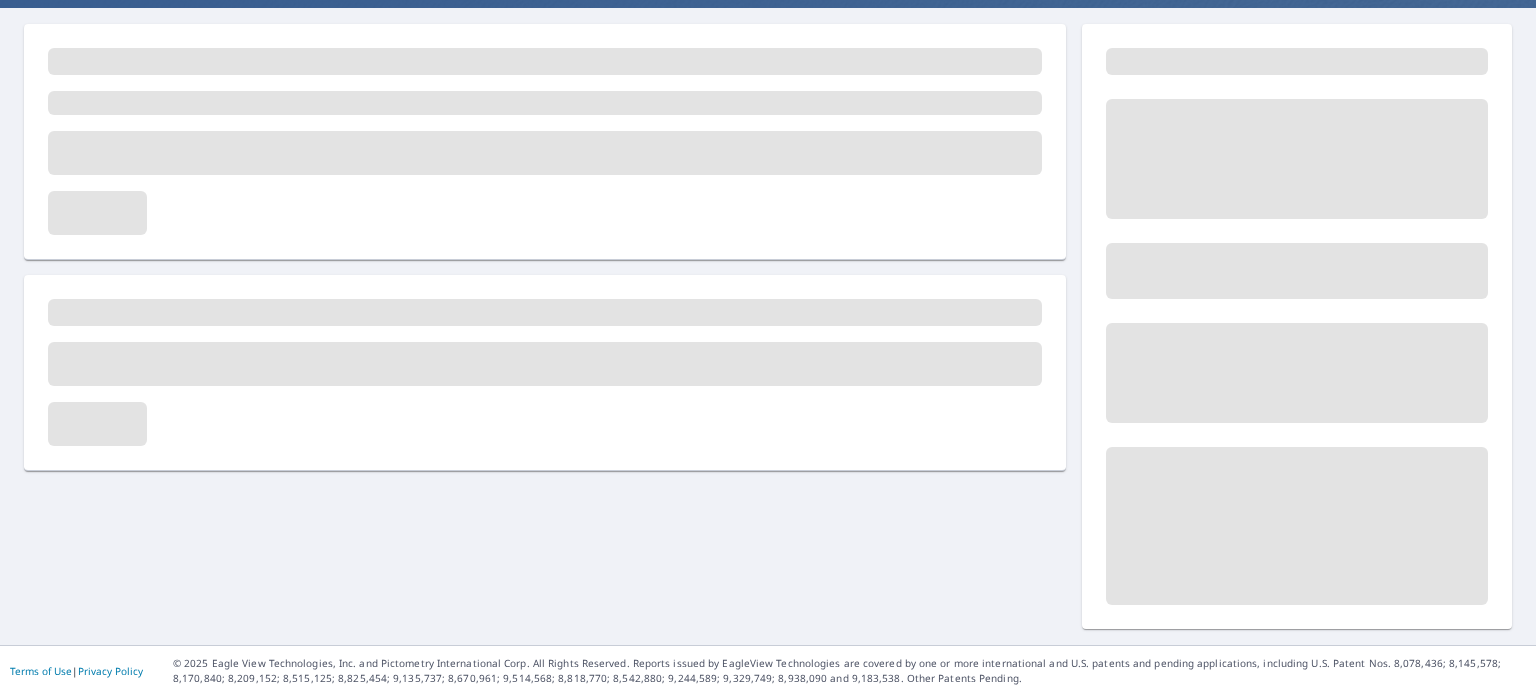 scroll, scrollTop: 0, scrollLeft: 0, axis: both 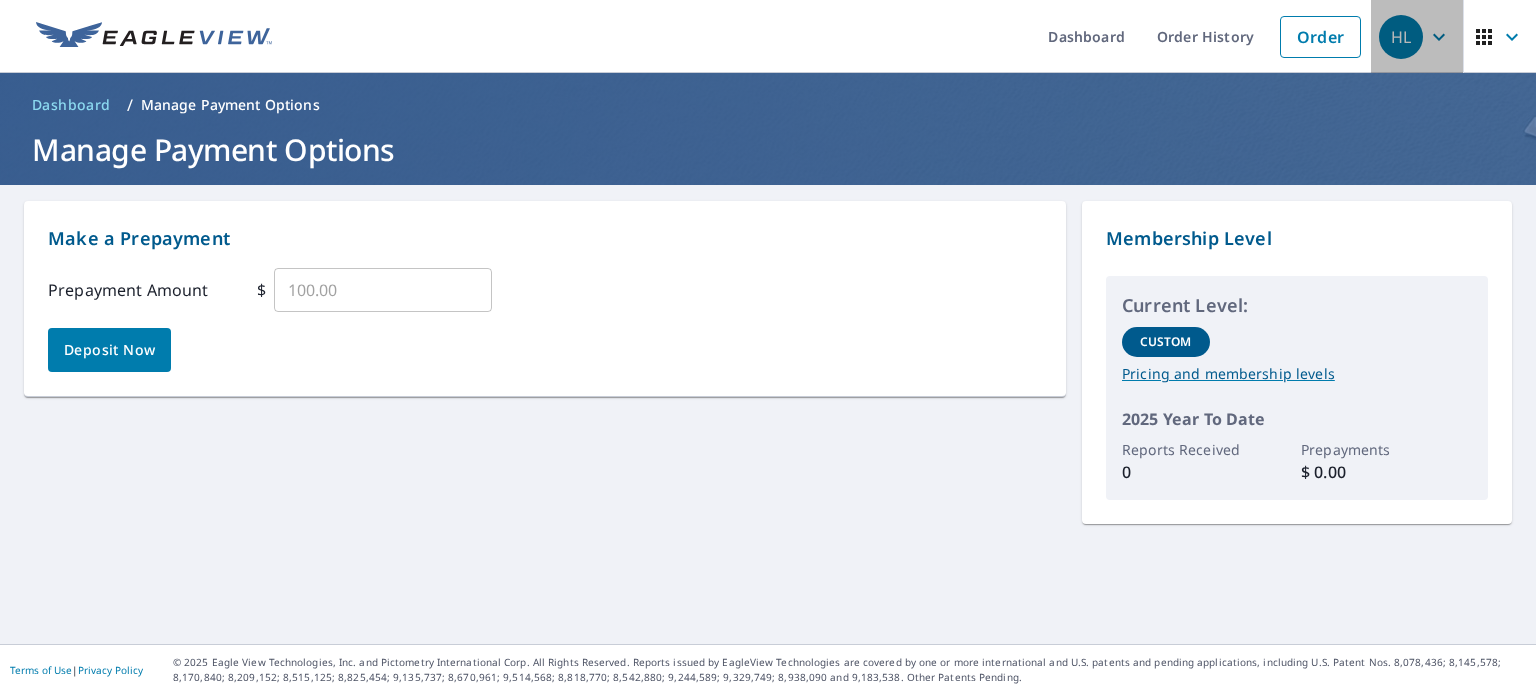 click 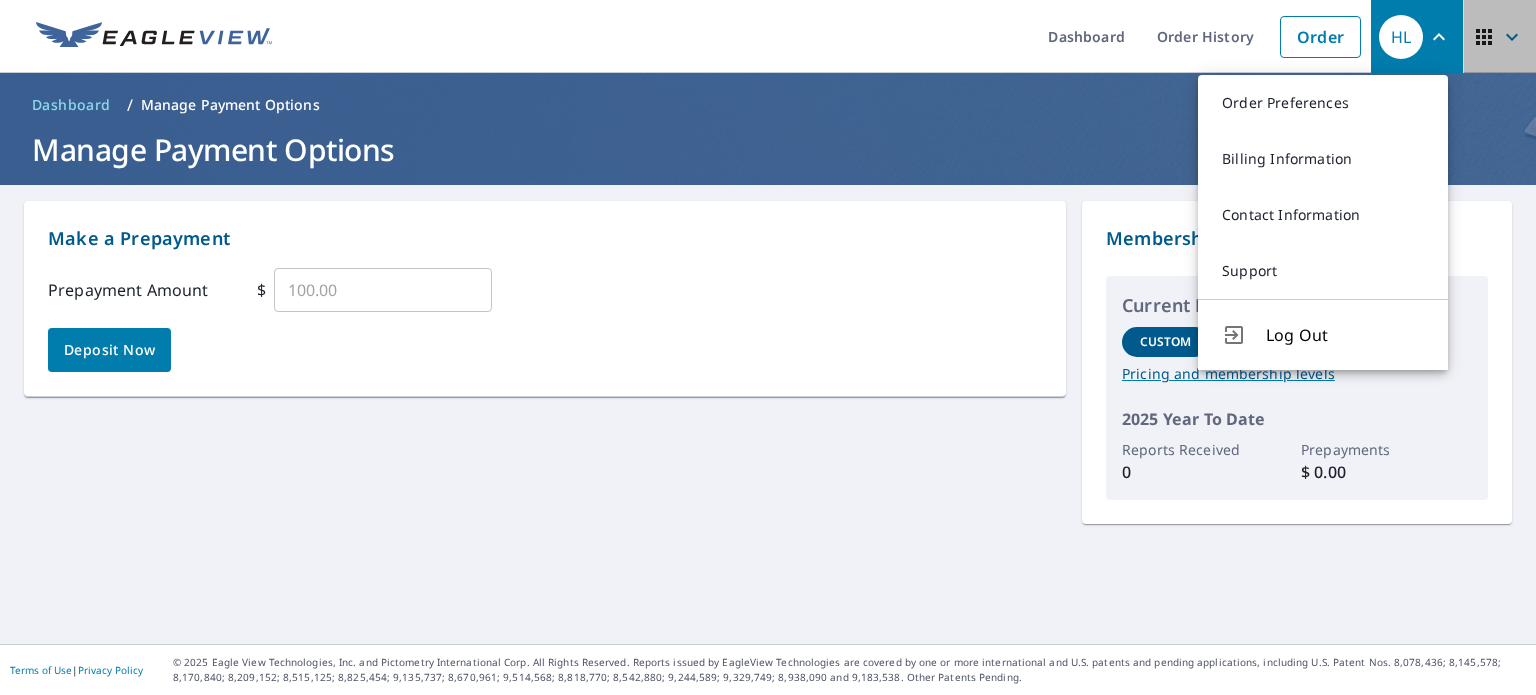 click at bounding box center (1500, 37) 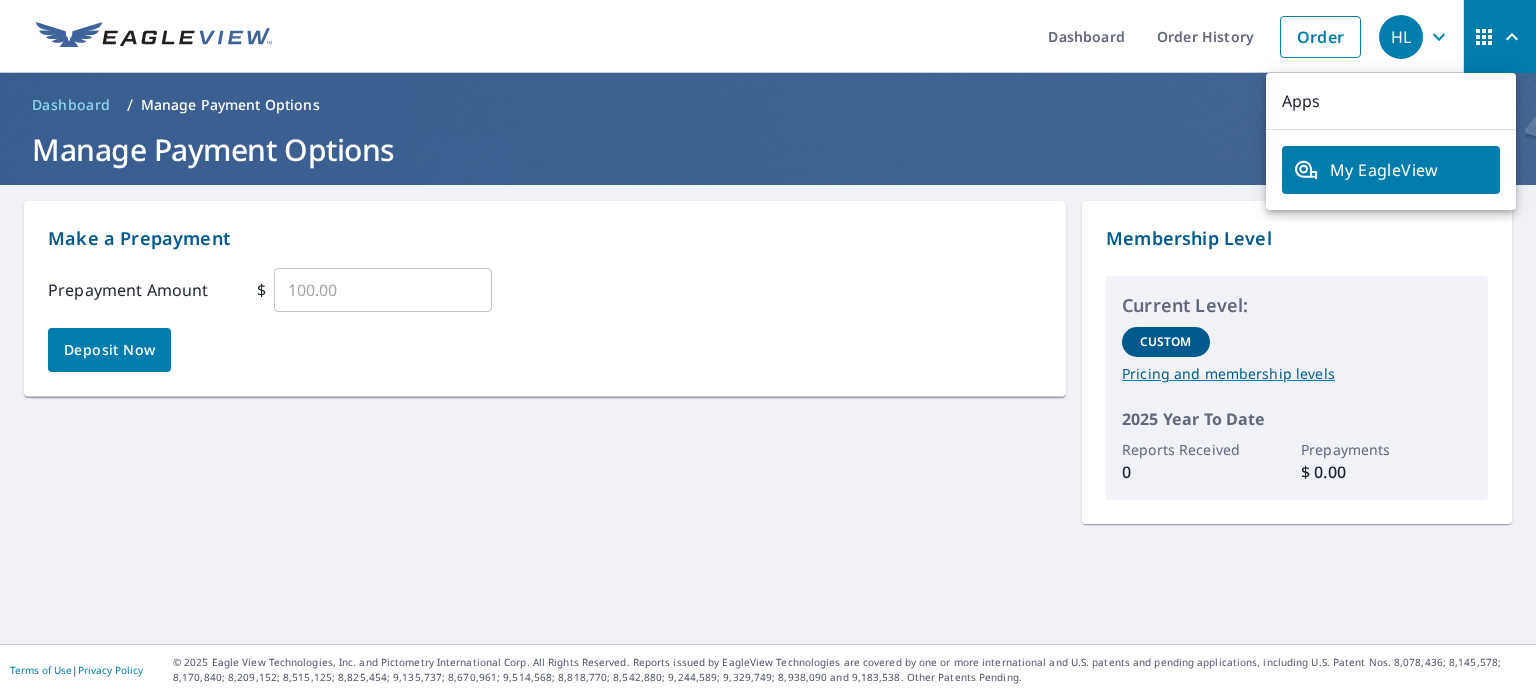 click on "[INITIALS]" at bounding box center [1401, 37] 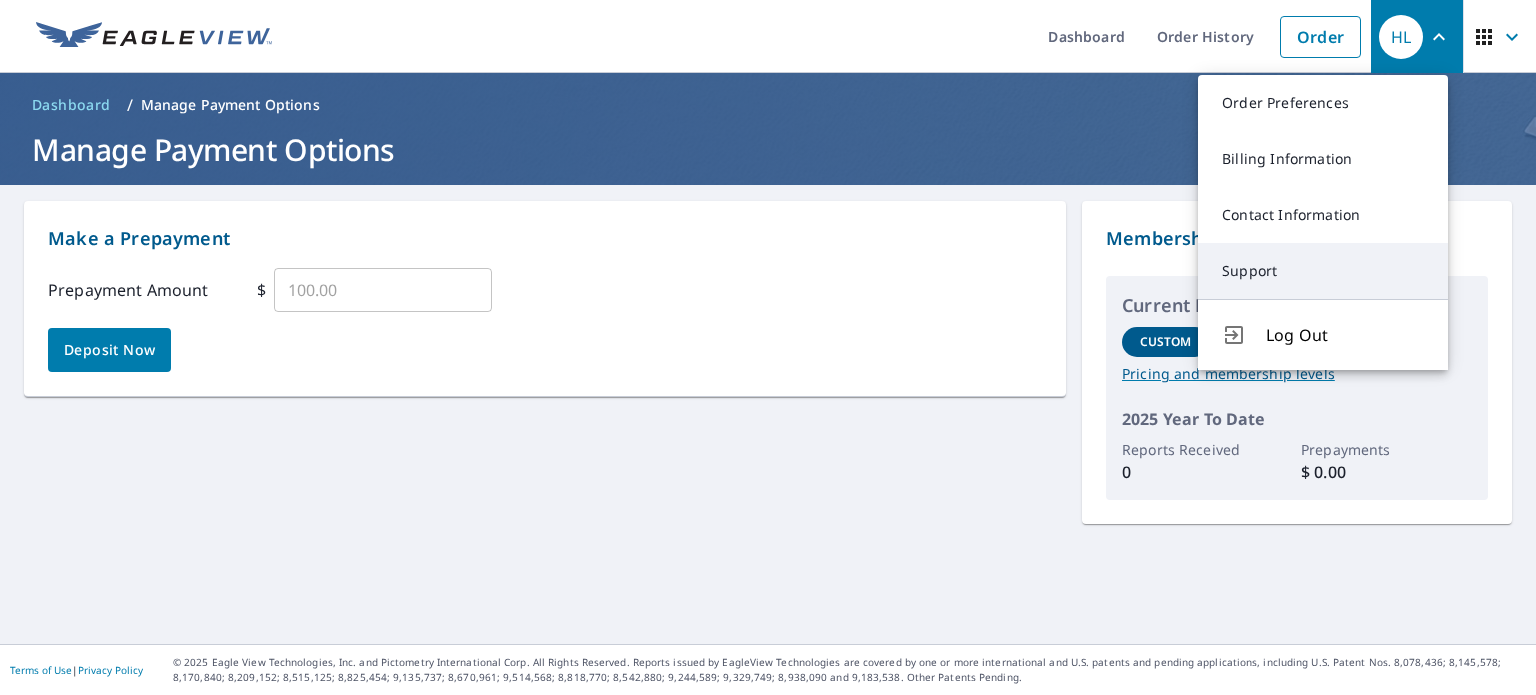 click on "Support" at bounding box center (1323, 271) 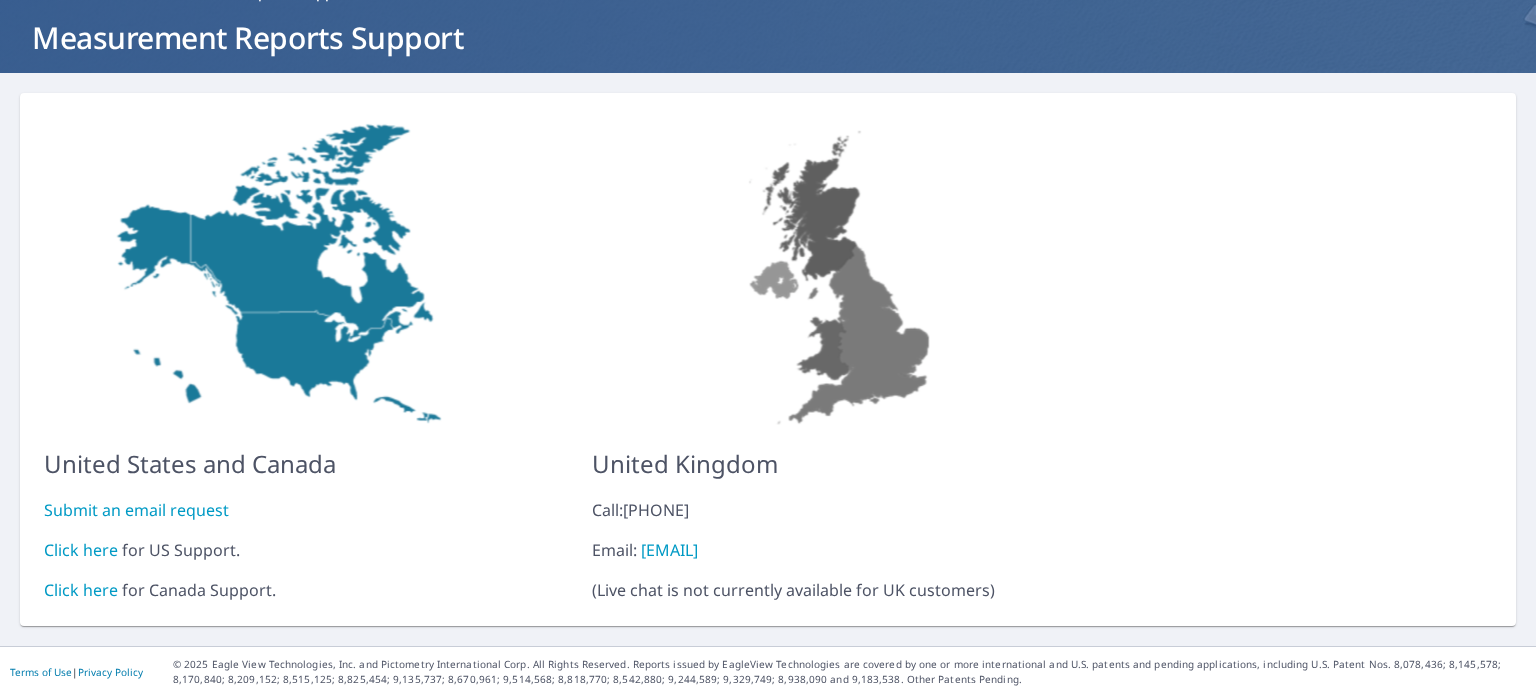scroll, scrollTop: 113, scrollLeft: 0, axis: vertical 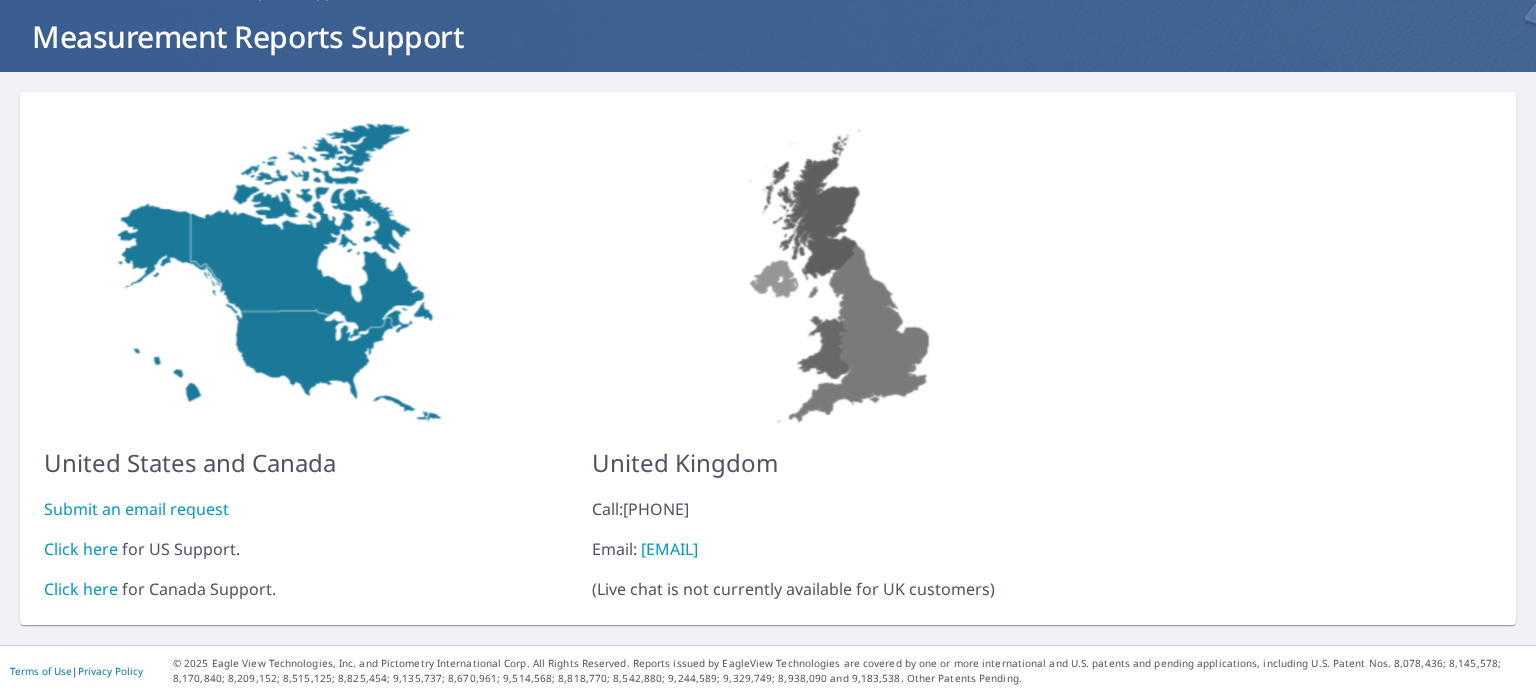 click on "Click here" at bounding box center (81, 549) 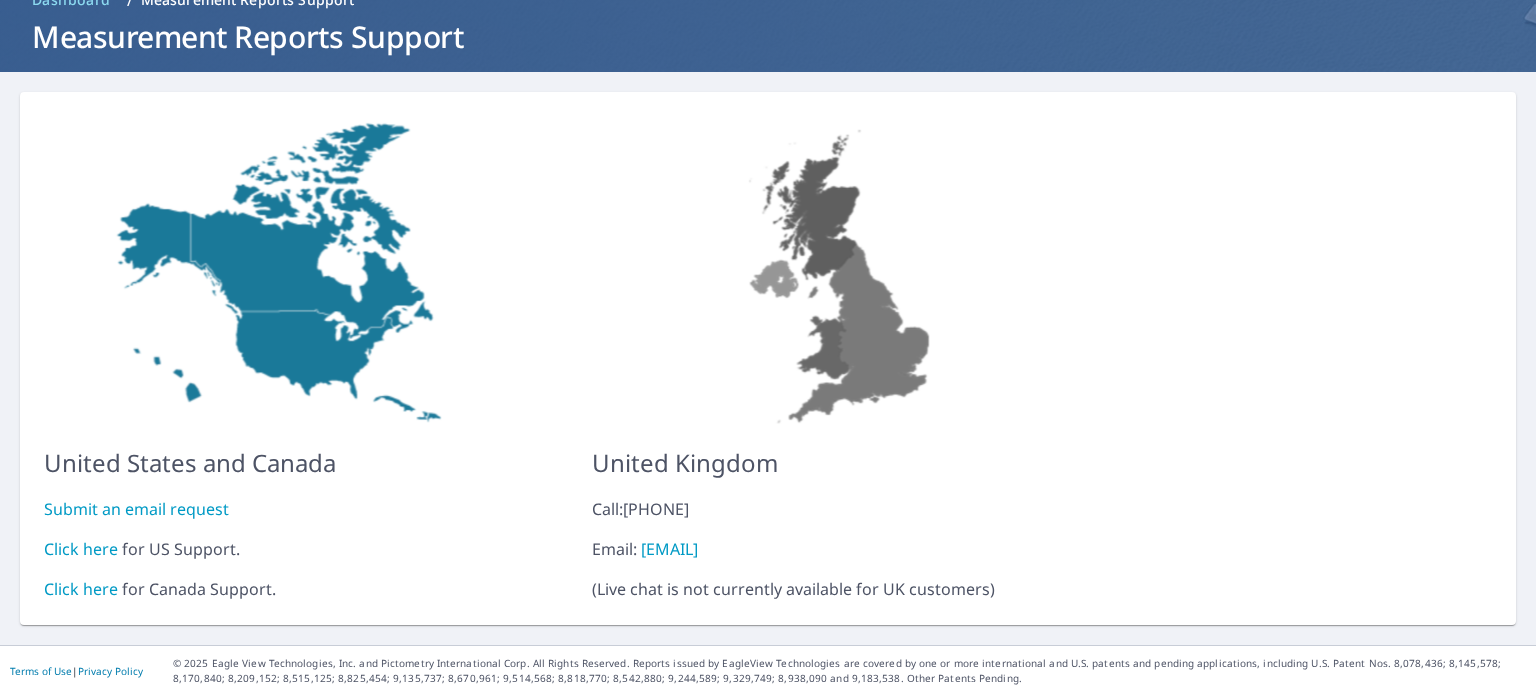 scroll, scrollTop: 0, scrollLeft: 0, axis: both 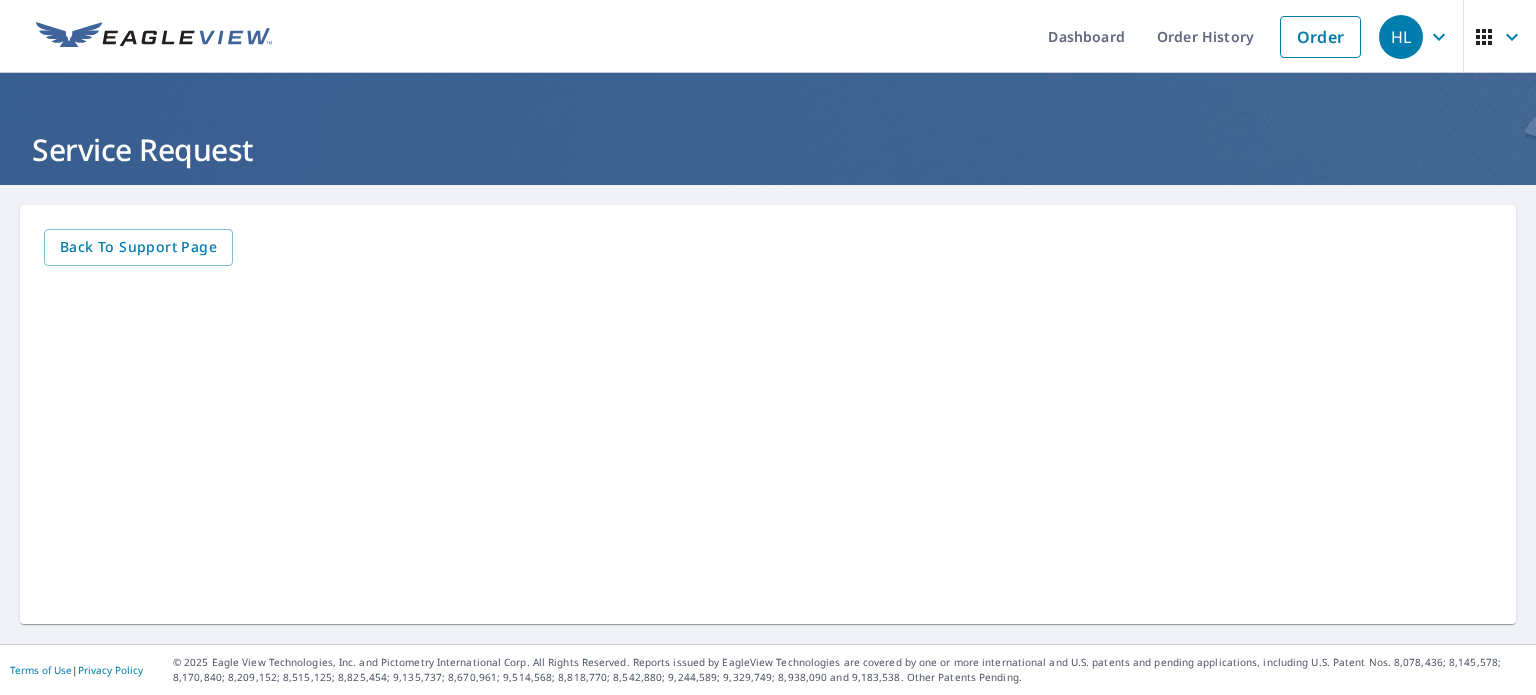 click 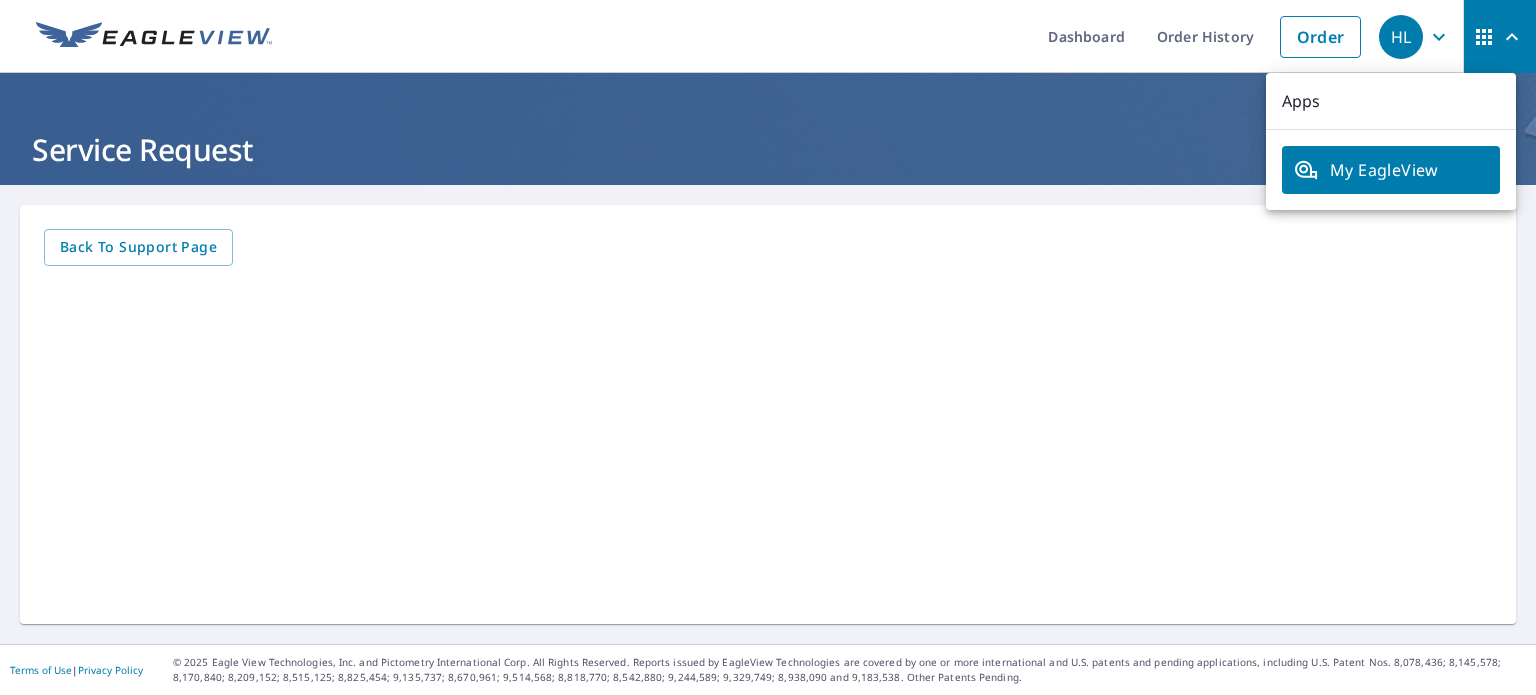 click on "HL" at bounding box center (1401, 37) 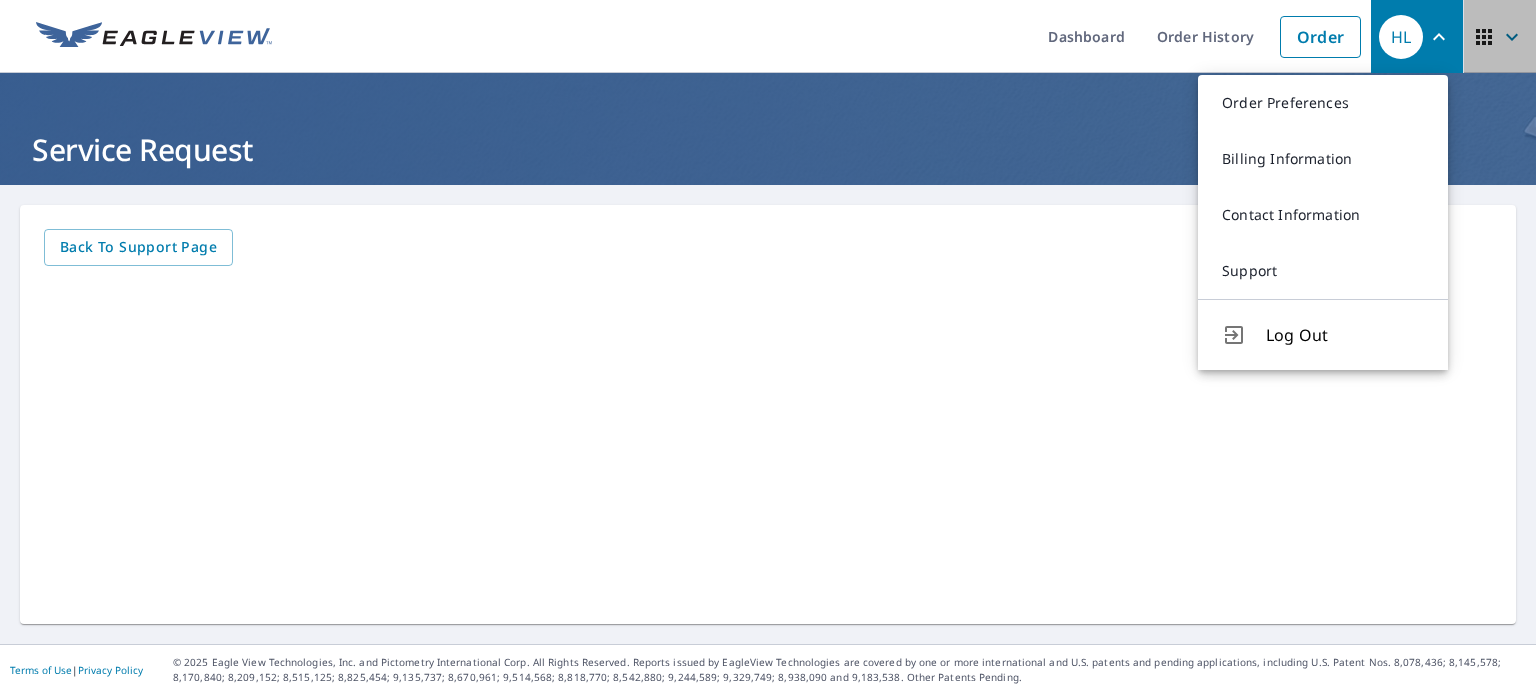 click 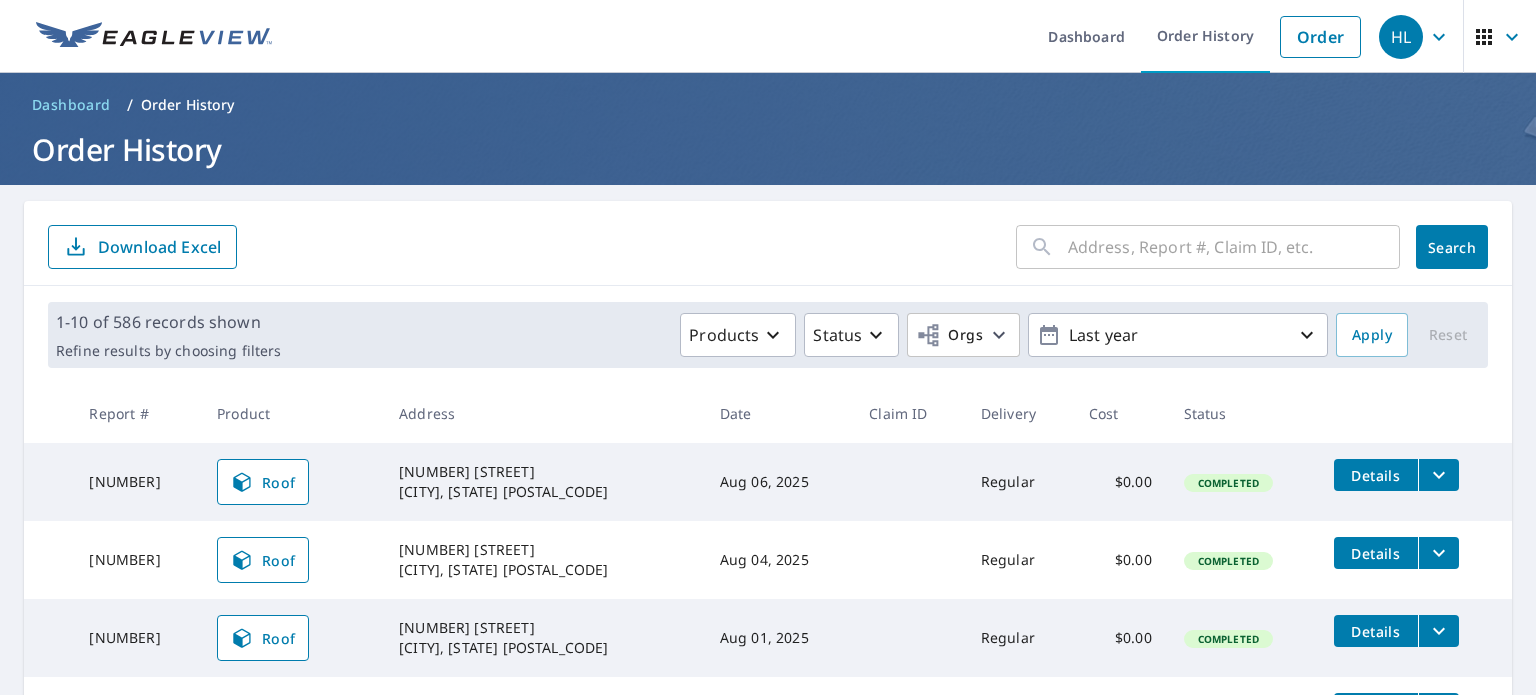 scroll, scrollTop: 0, scrollLeft: 0, axis: both 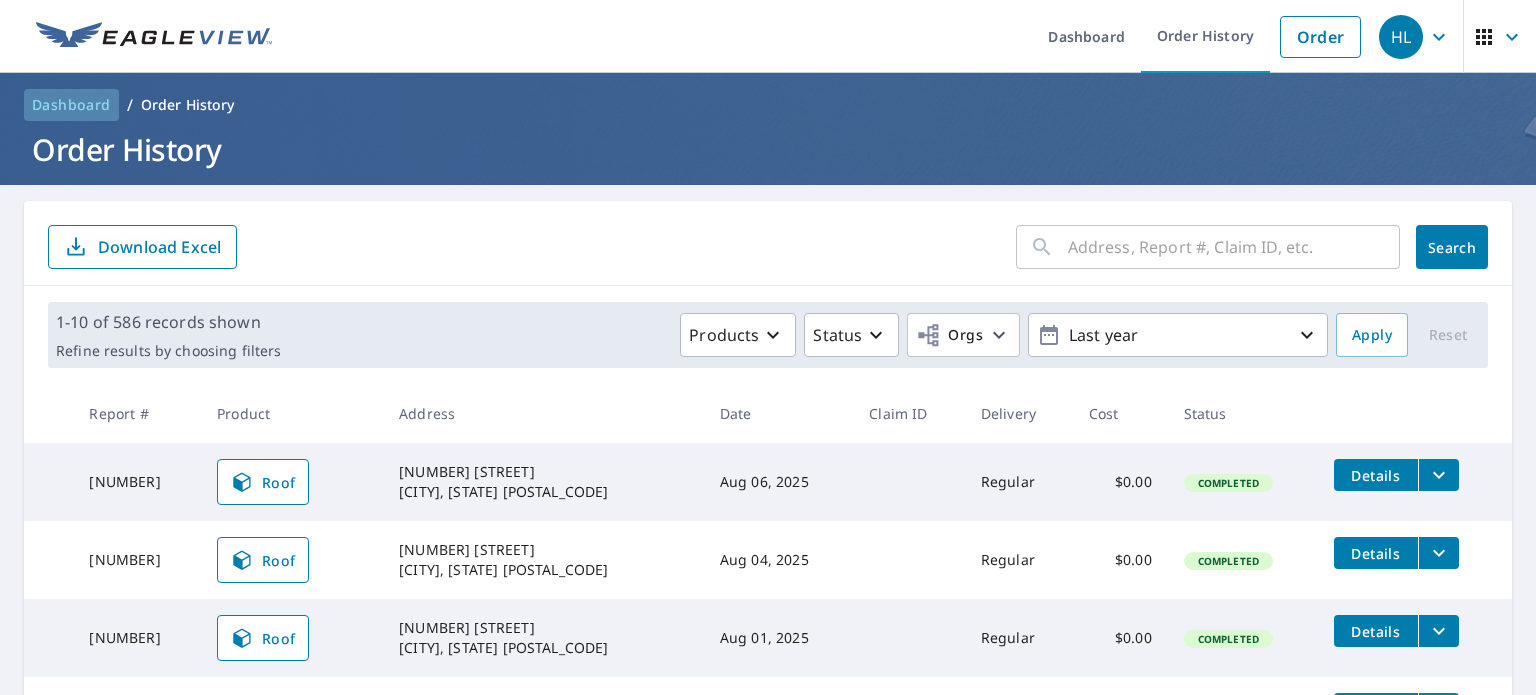 click on "Dashboard" at bounding box center [71, 105] 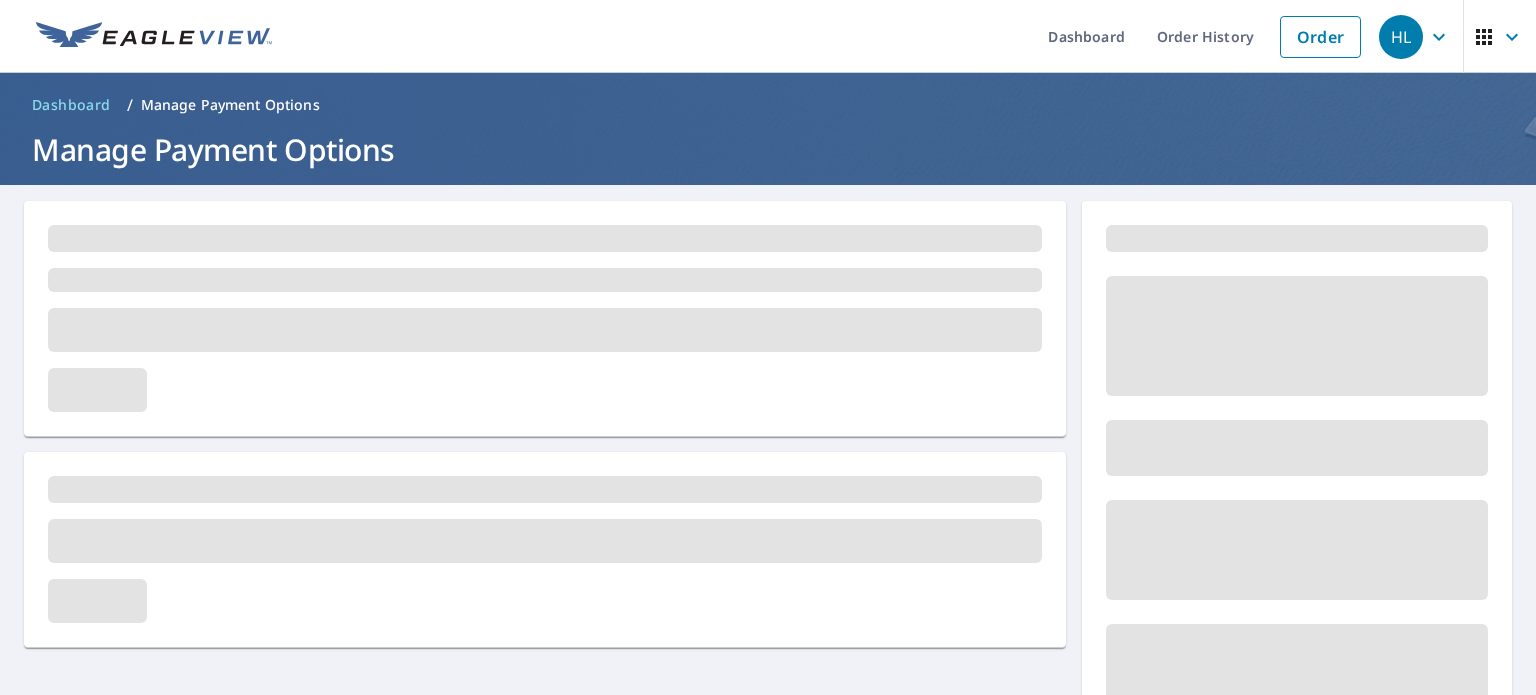 scroll, scrollTop: 0, scrollLeft: 0, axis: both 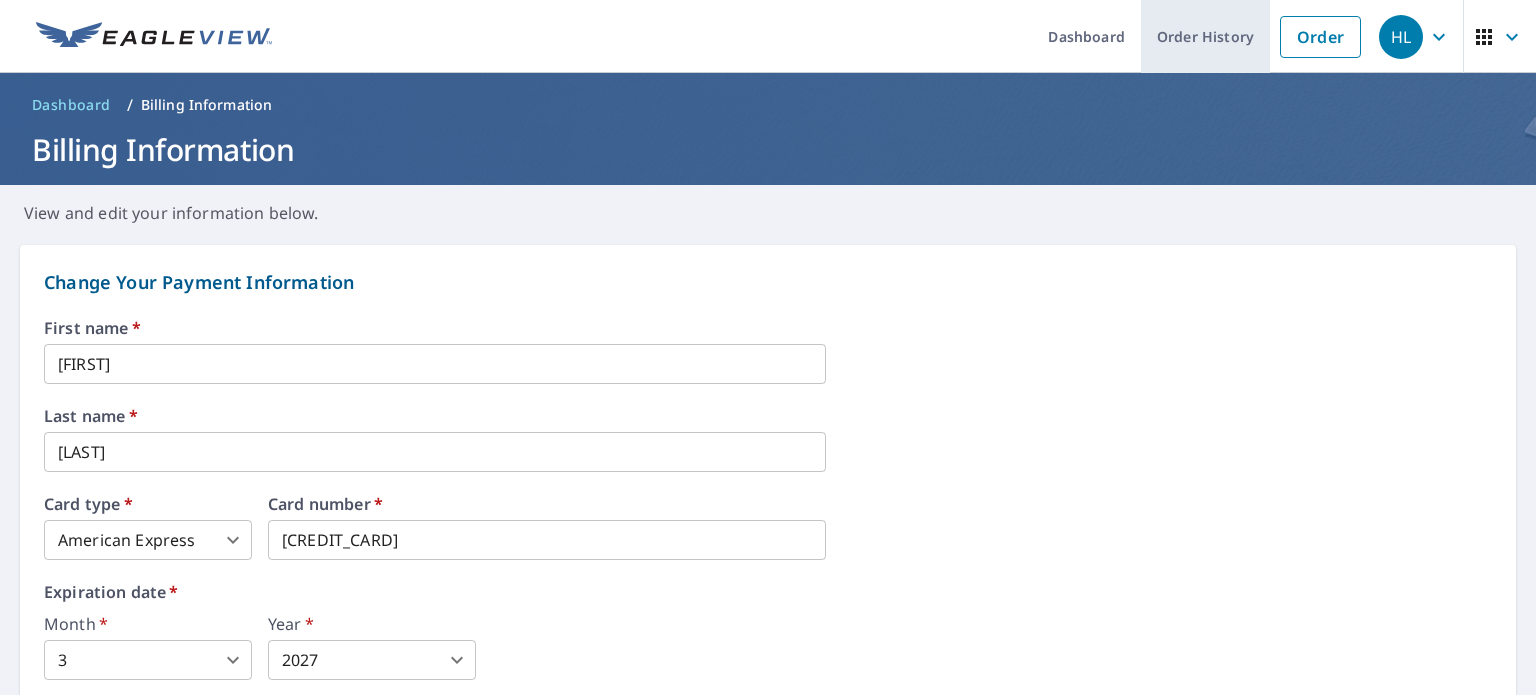 click on "Order History" at bounding box center [1205, 36] 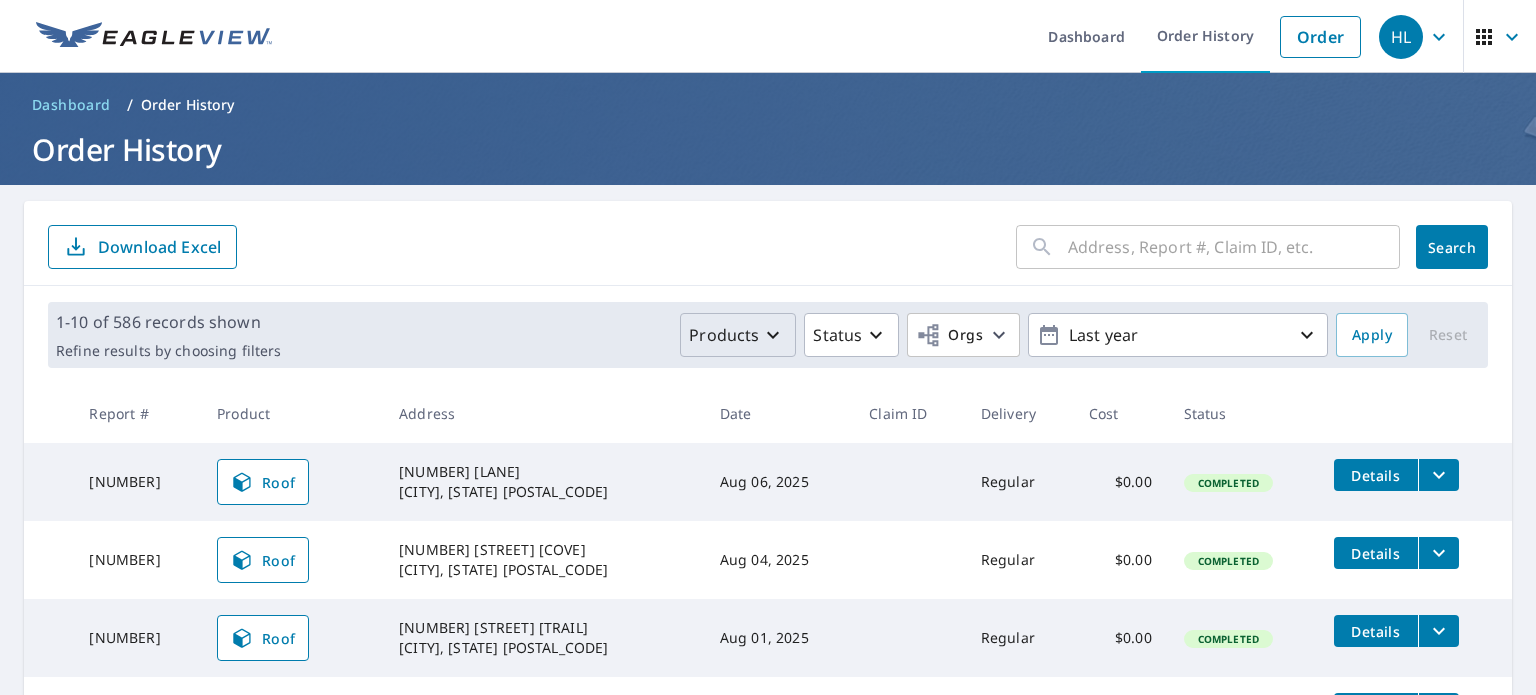 click 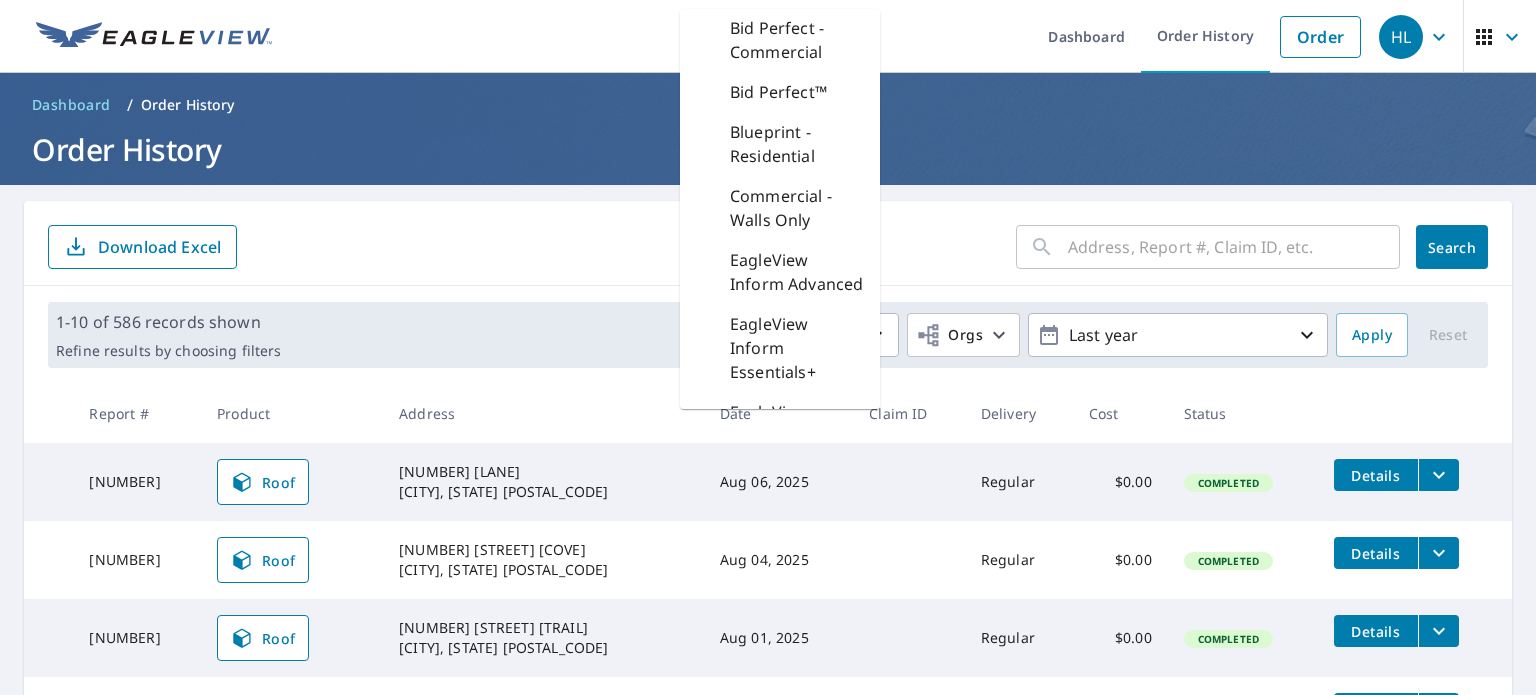 scroll, scrollTop: 0, scrollLeft: 0, axis: both 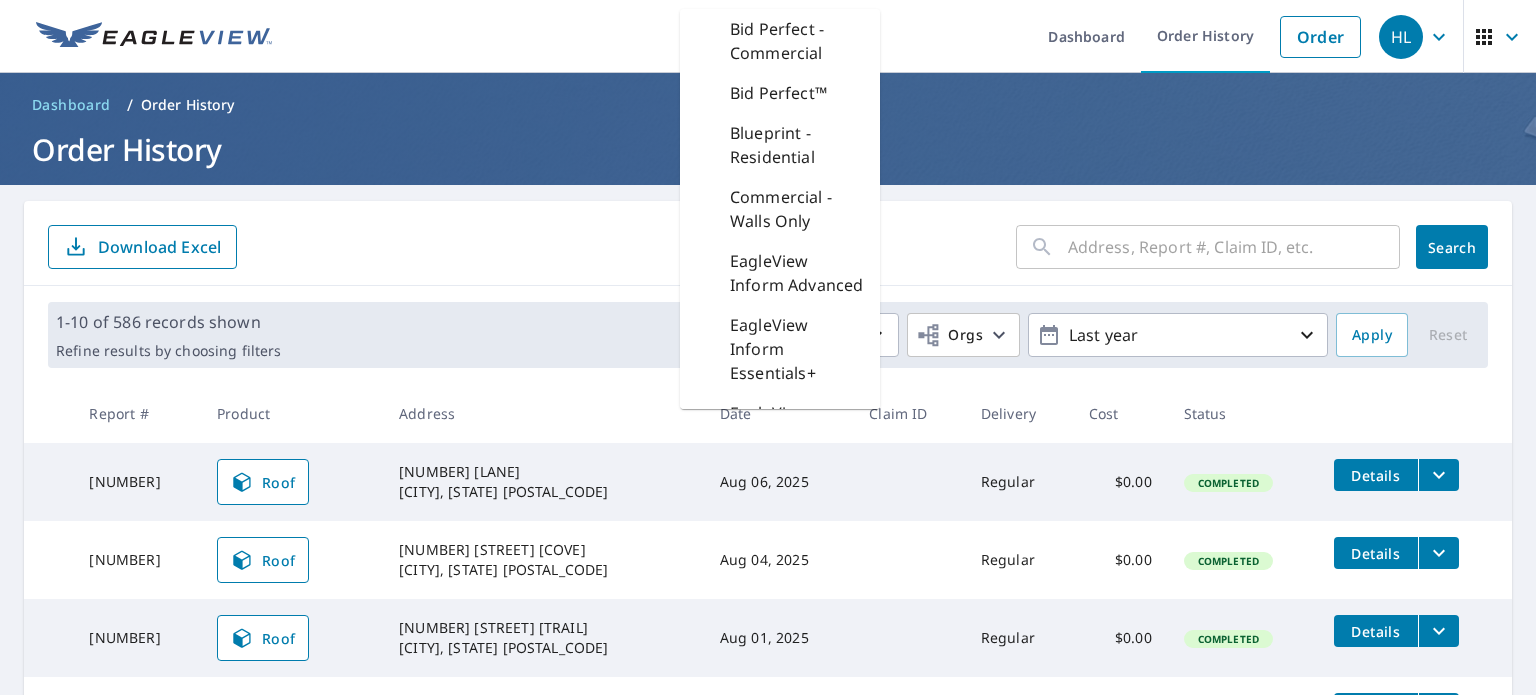 click on "​ Search Download Excel" at bounding box center [768, 243] 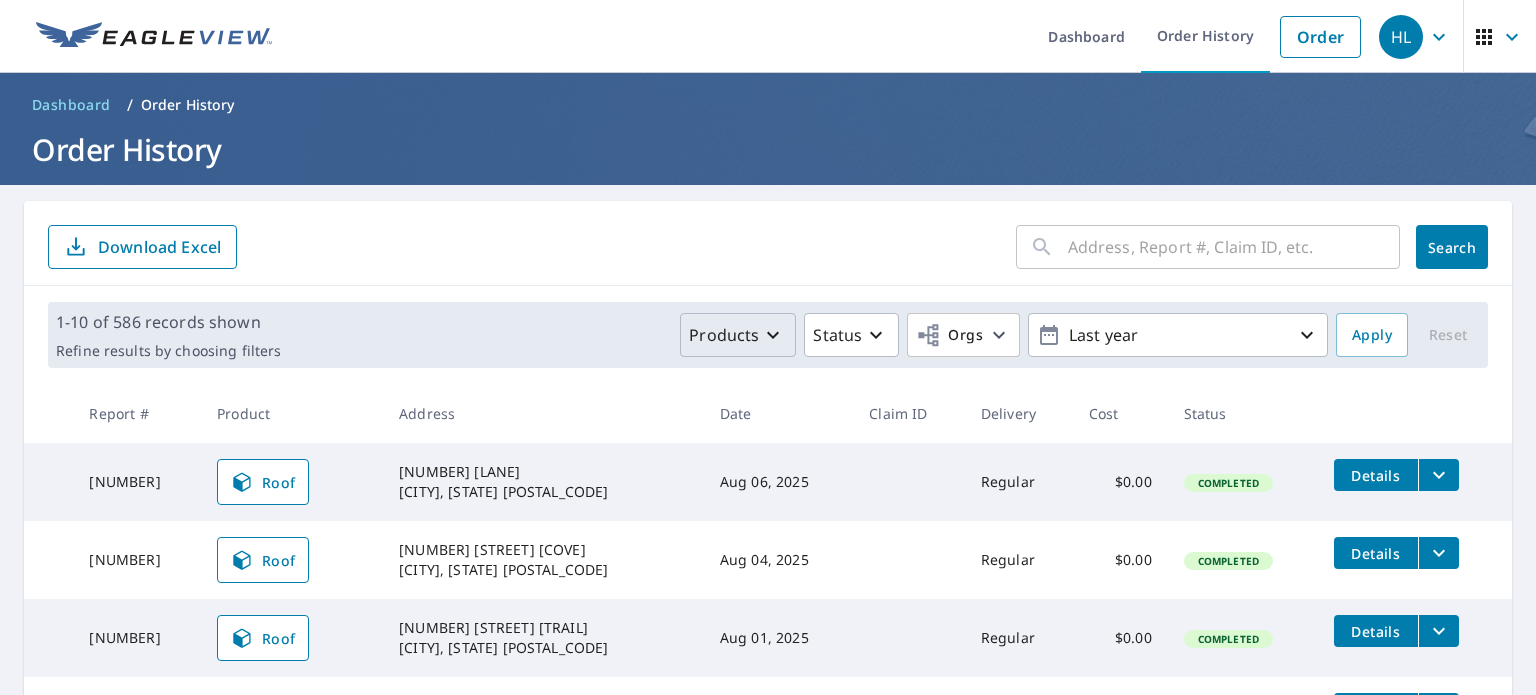 click at bounding box center [1234, 247] 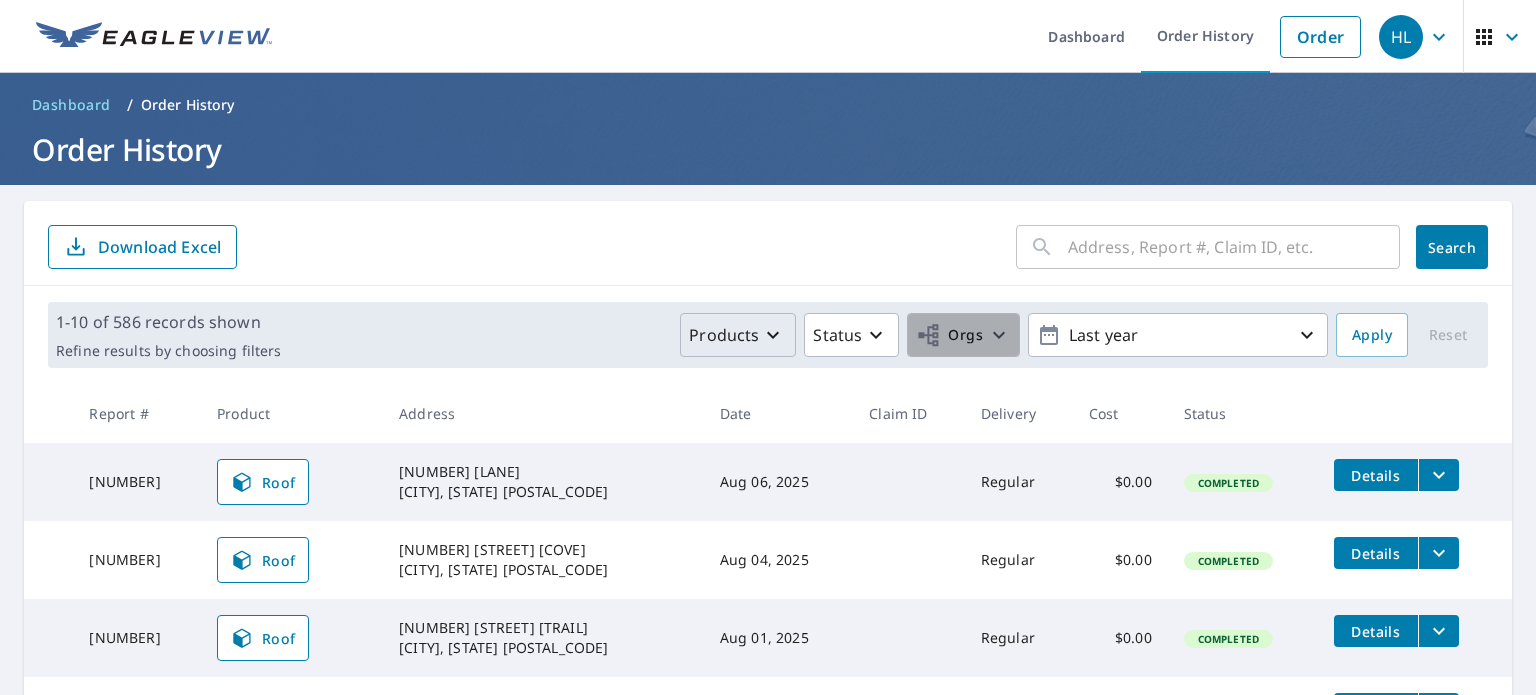 click on "Orgs" at bounding box center [963, 335] 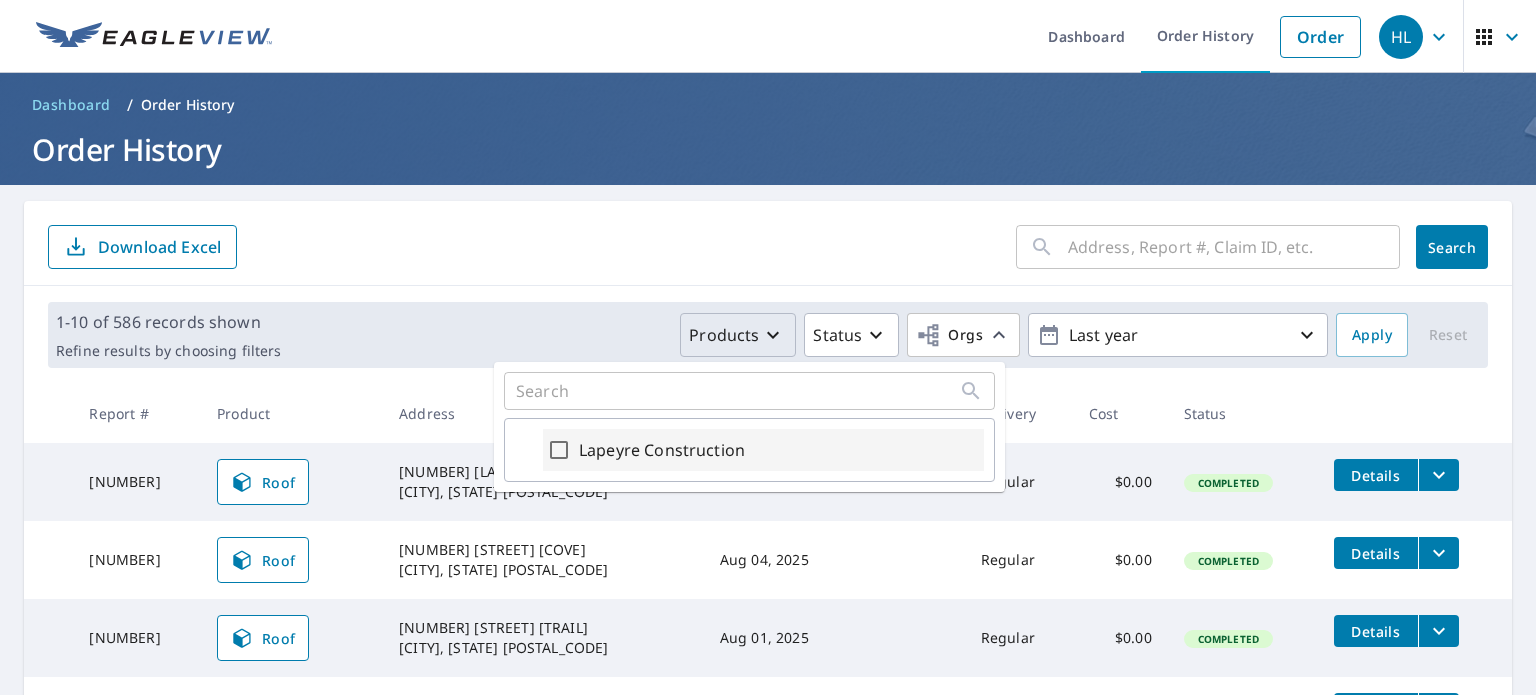 click on "Lapeyre Construction" at bounding box center (662, 450) 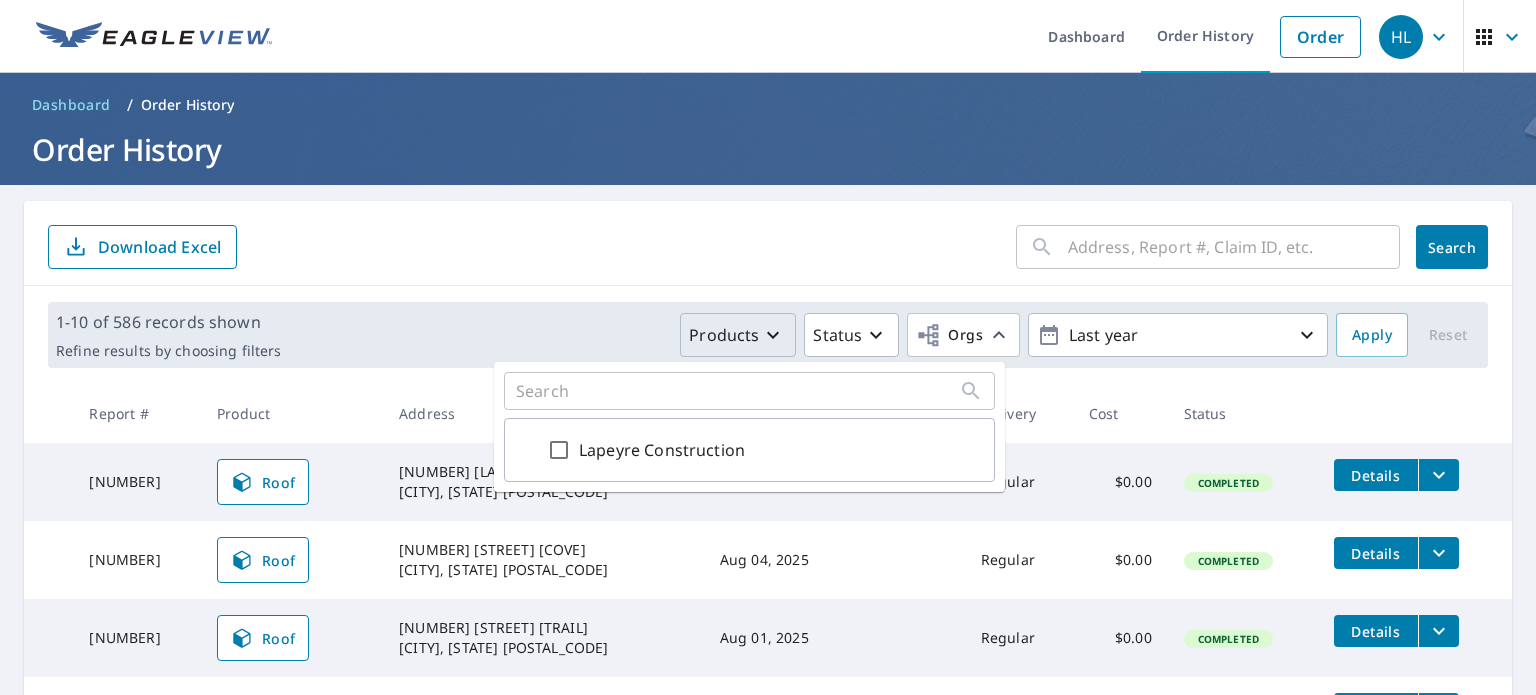 click on "Lapeyre Construction" at bounding box center (559, 450) 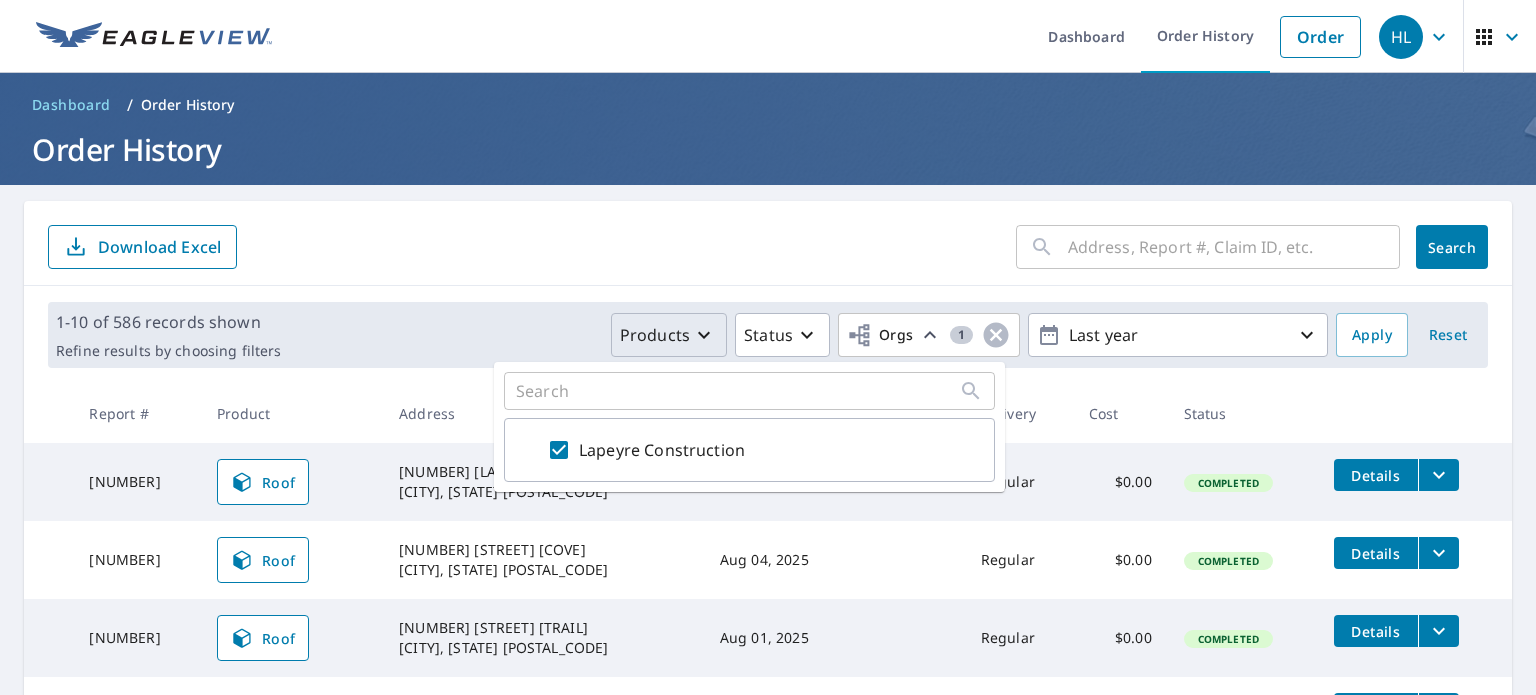 click on "Products Status Orgs 1 Last year" at bounding box center (808, 335) 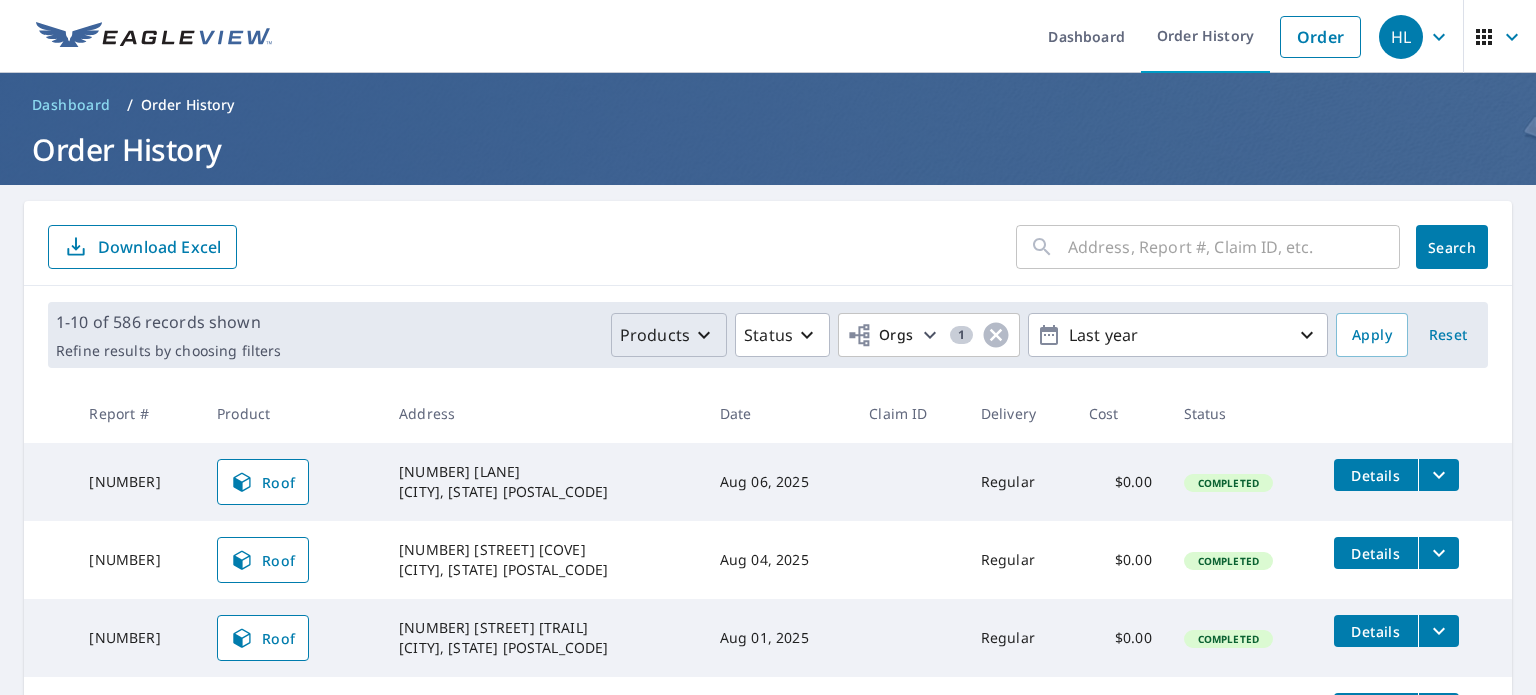 click at bounding box center [1234, 247] 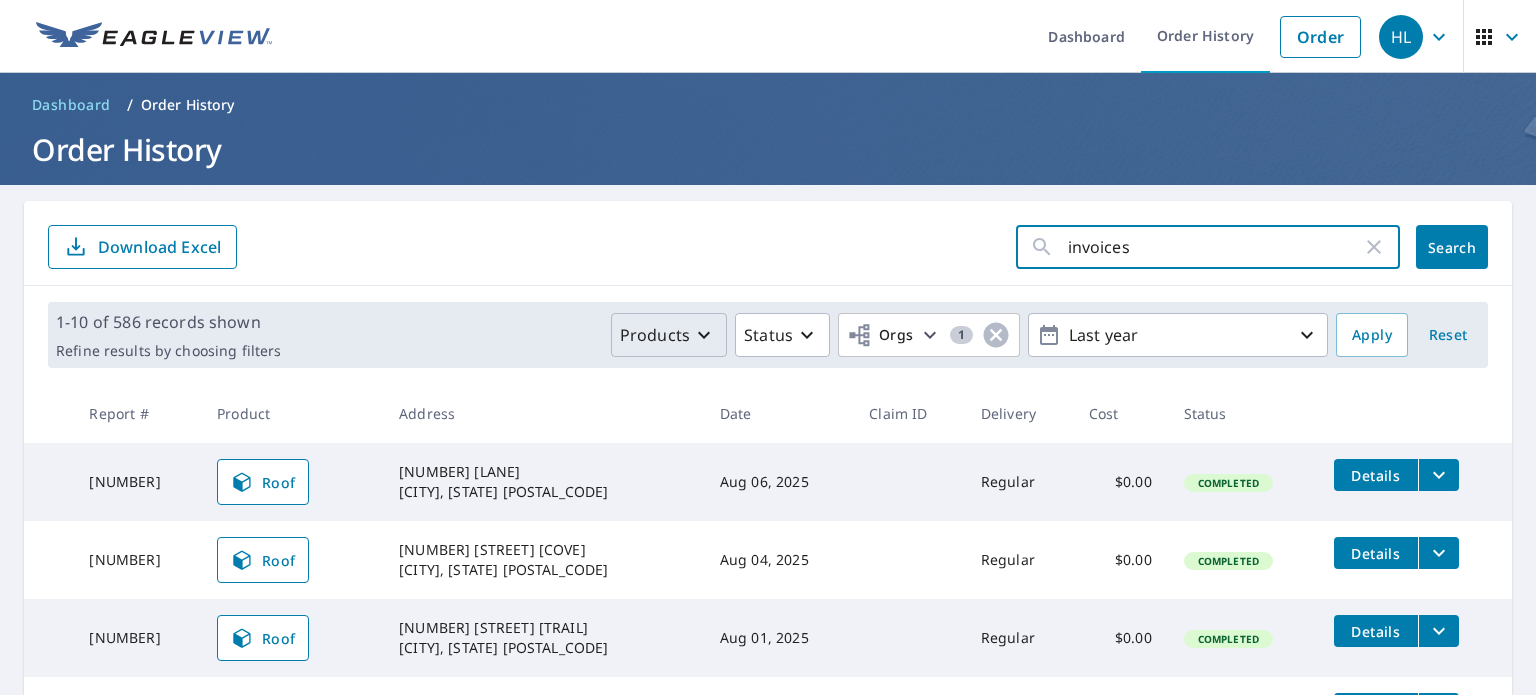 type on "invoice" 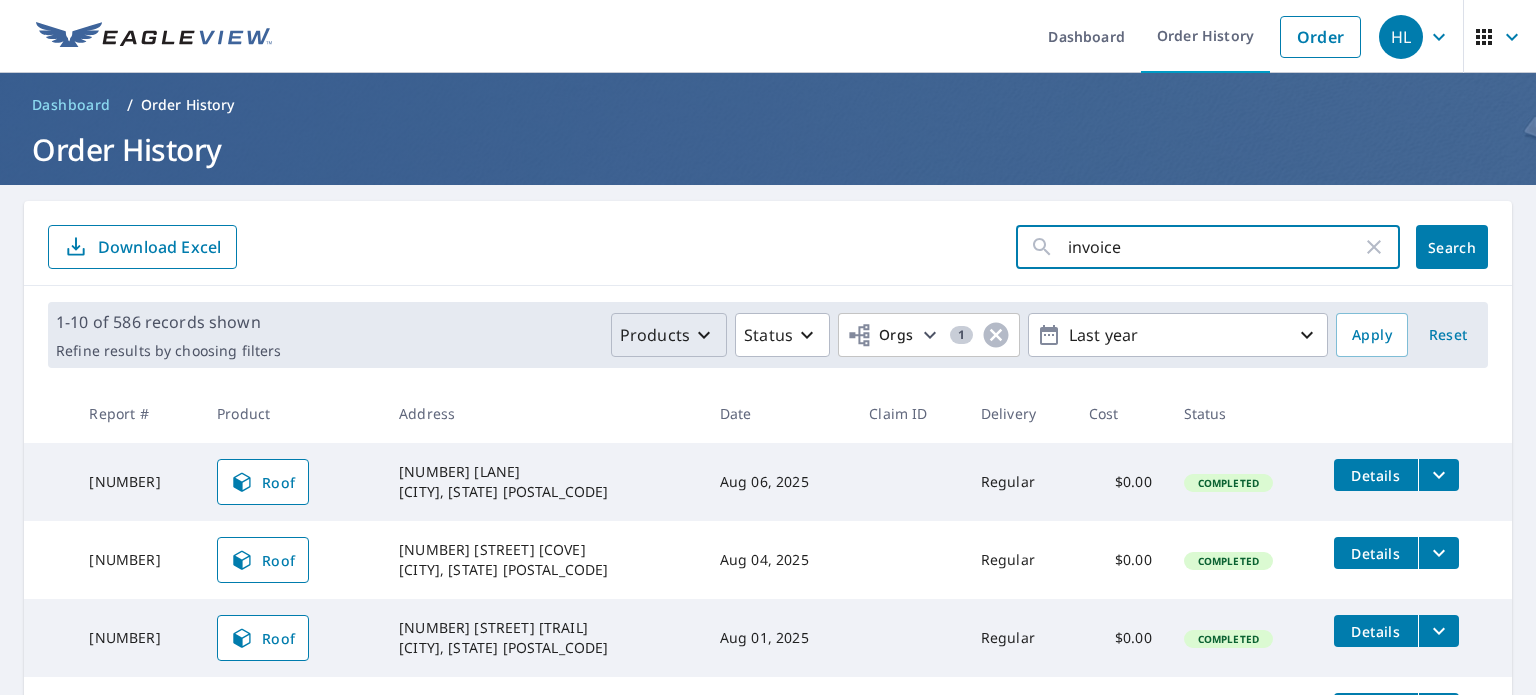 click on "Search" 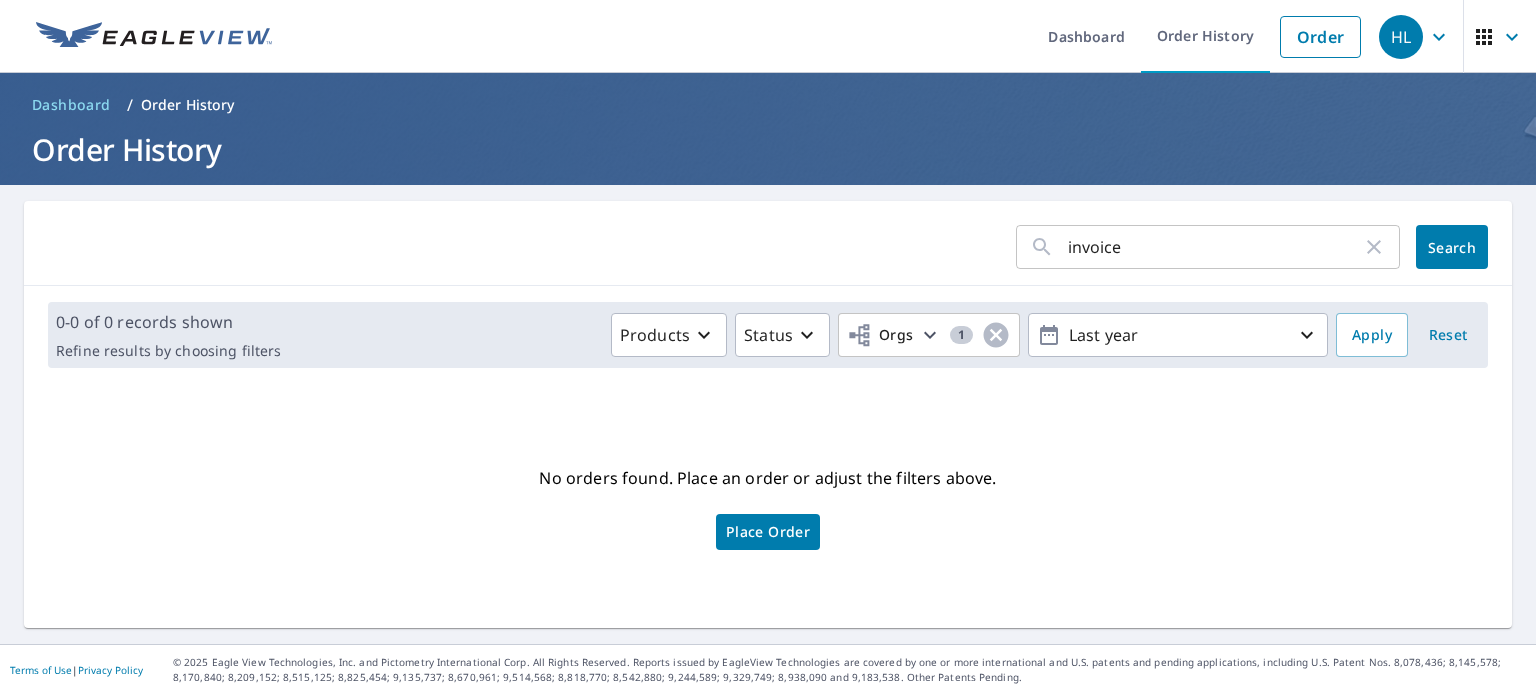 click 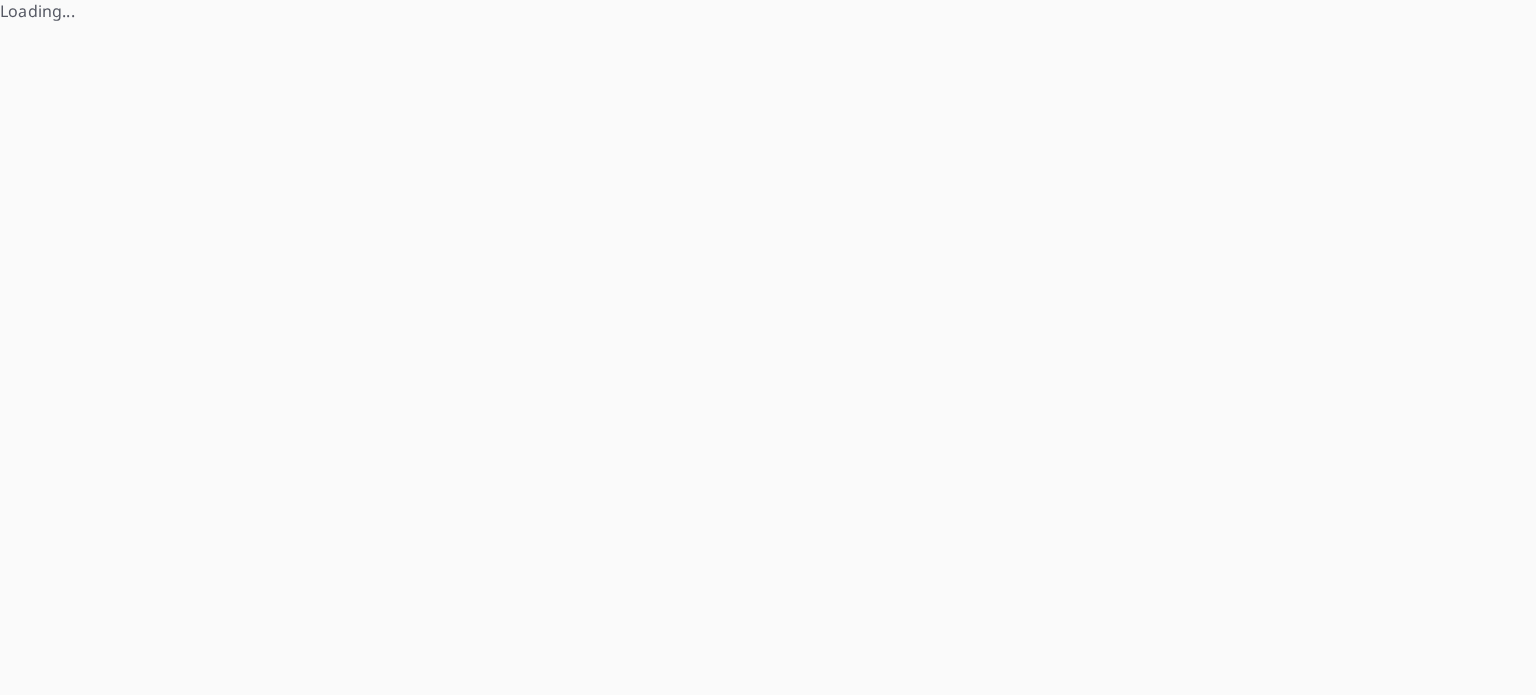 scroll, scrollTop: 0, scrollLeft: 0, axis: both 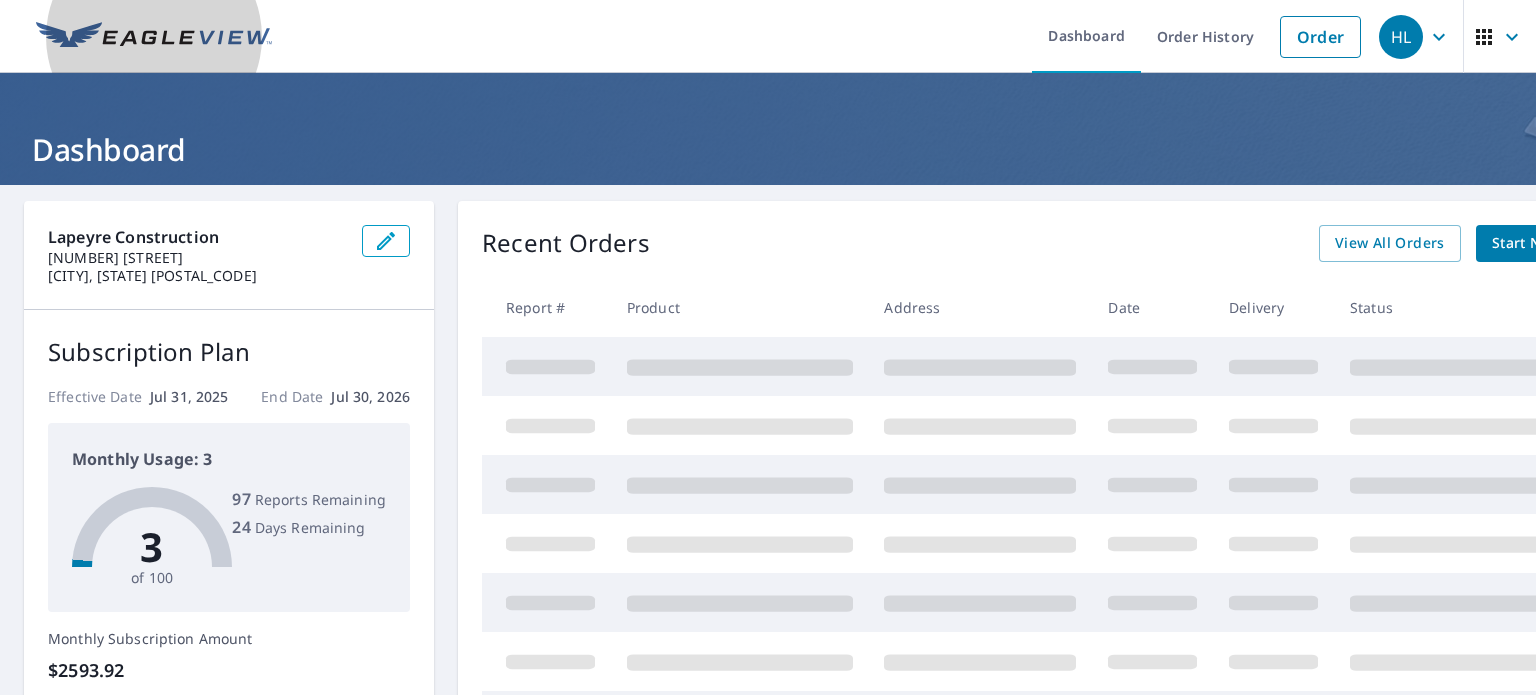 click at bounding box center [154, 37] 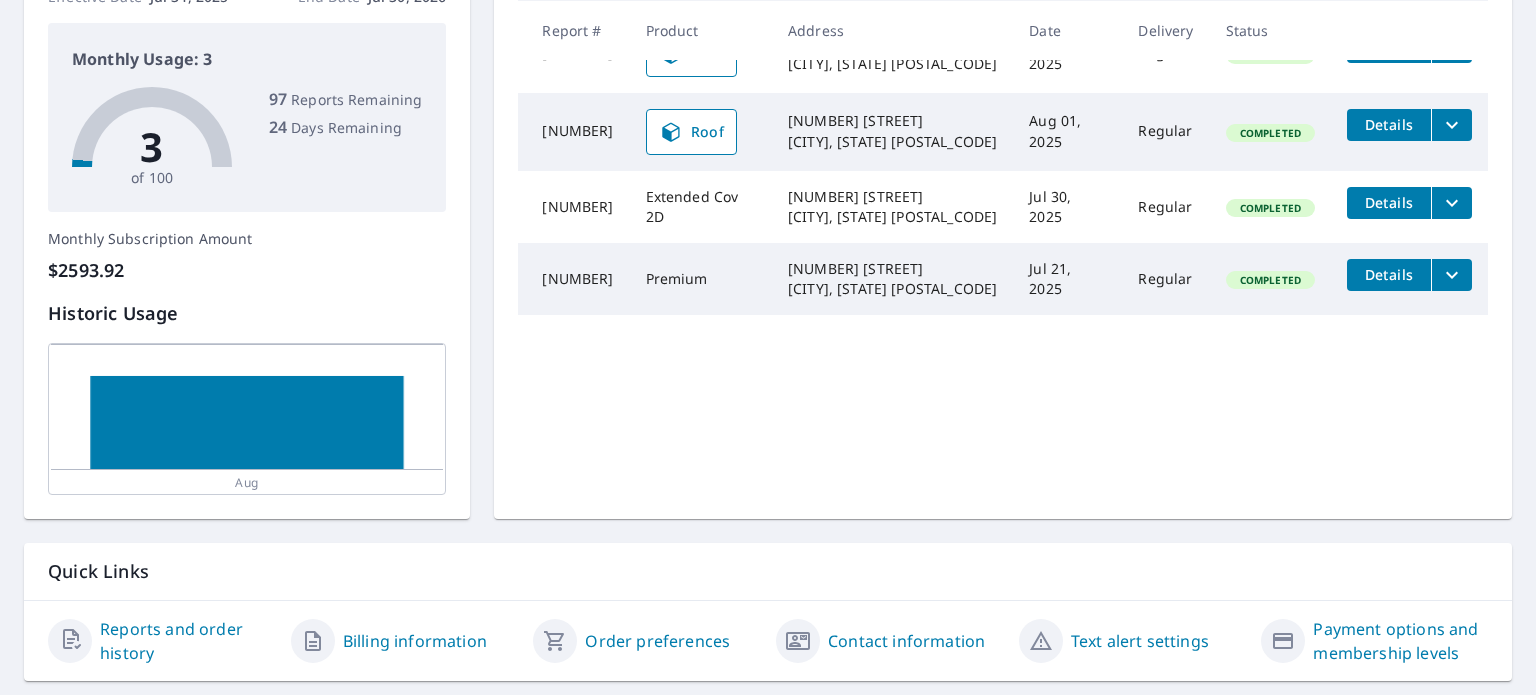 scroll, scrollTop: 451, scrollLeft: 0, axis: vertical 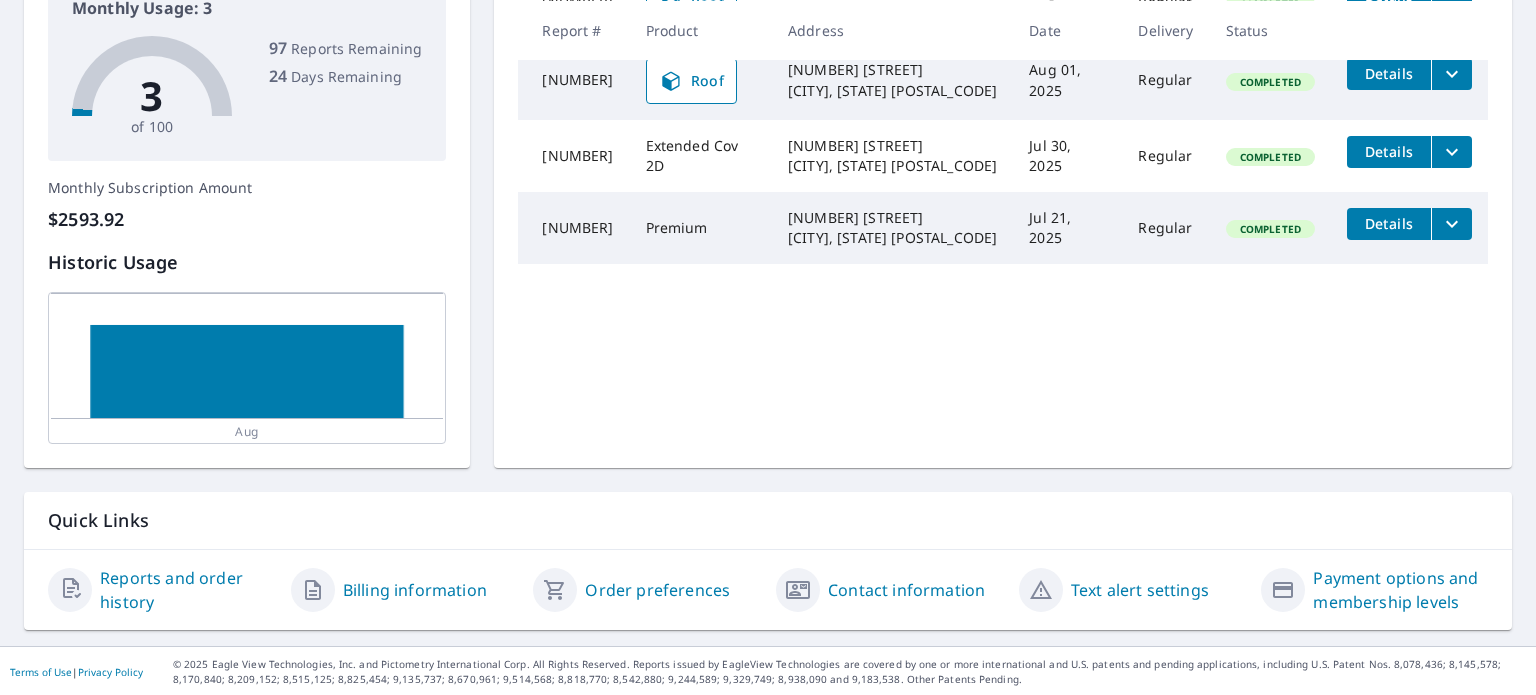 click on "Billing information" at bounding box center [404, 590] 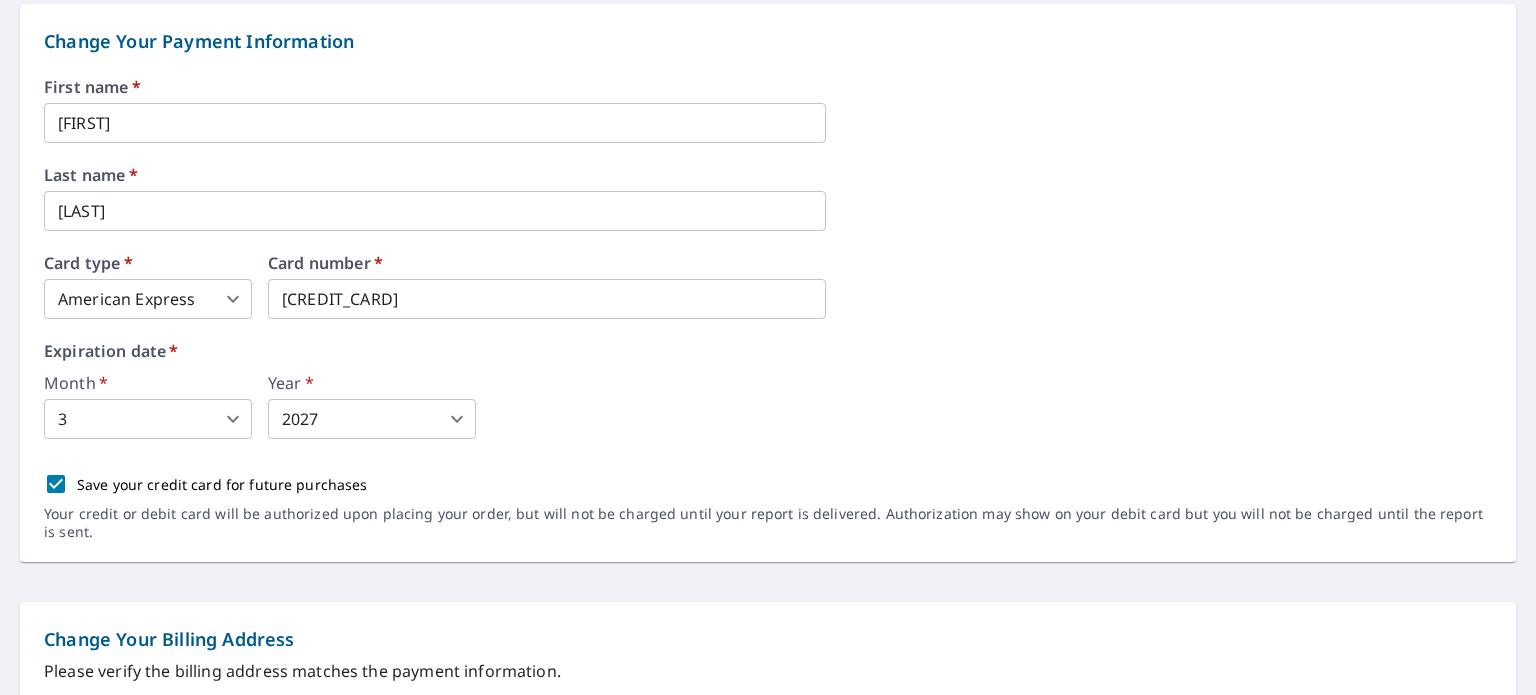 scroll, scrollTop: 0, scrollLeft: 0, axis: both 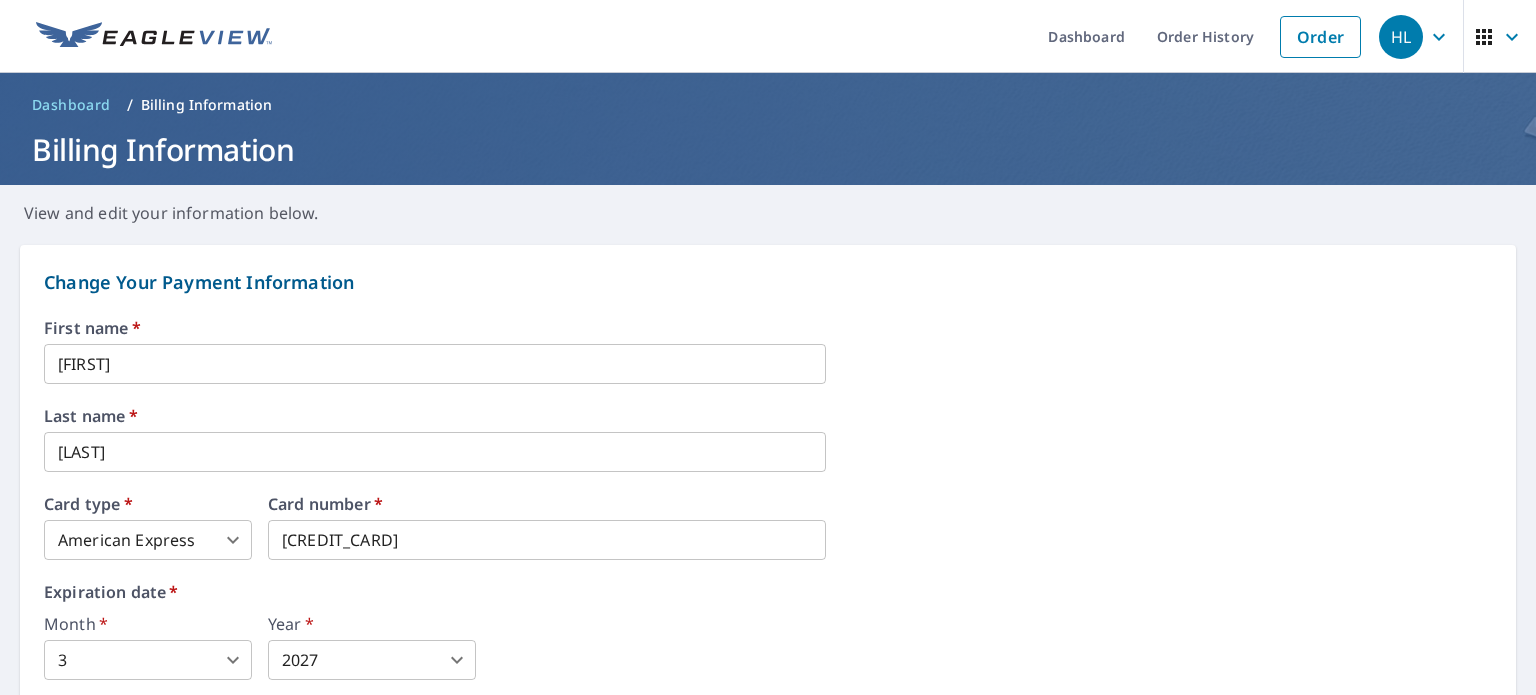 click at bounding box center (154, 37) 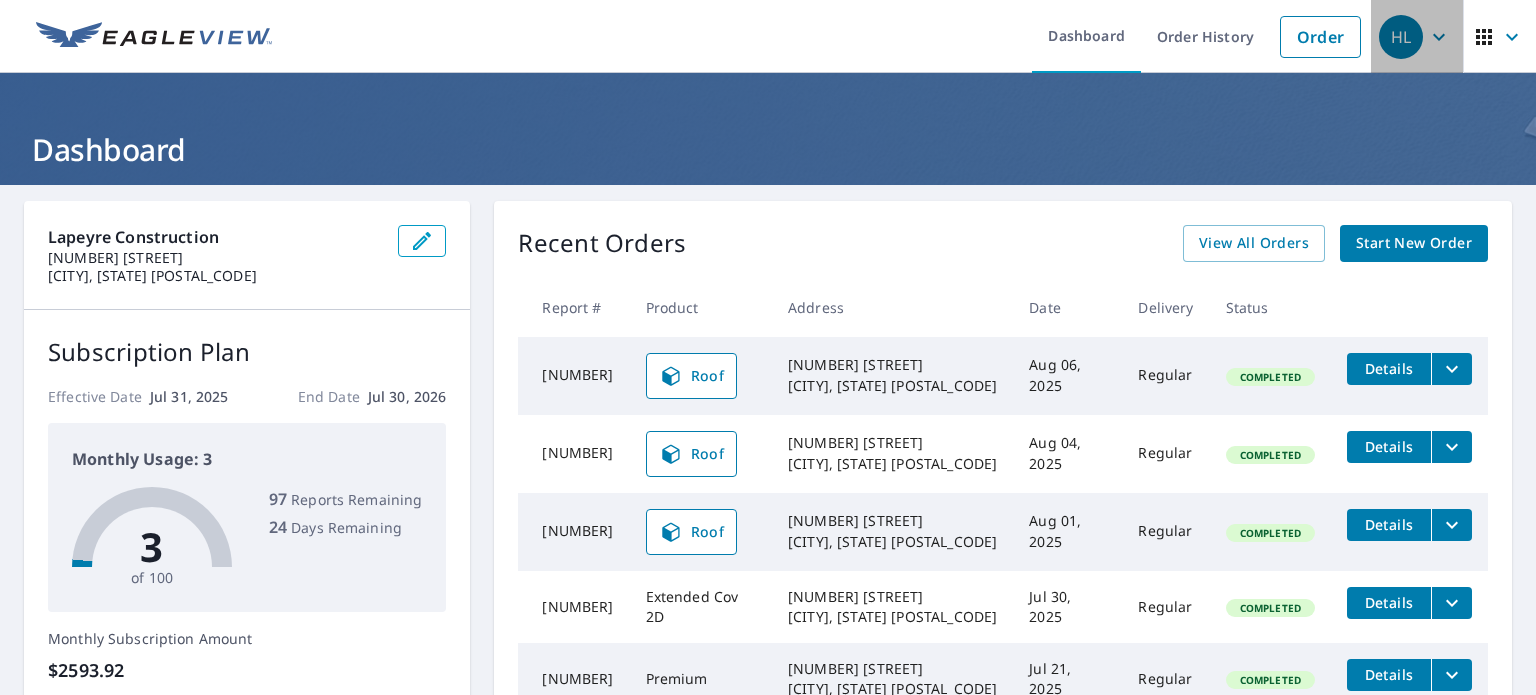 click on "HL" at bounding box center [1417, 37] 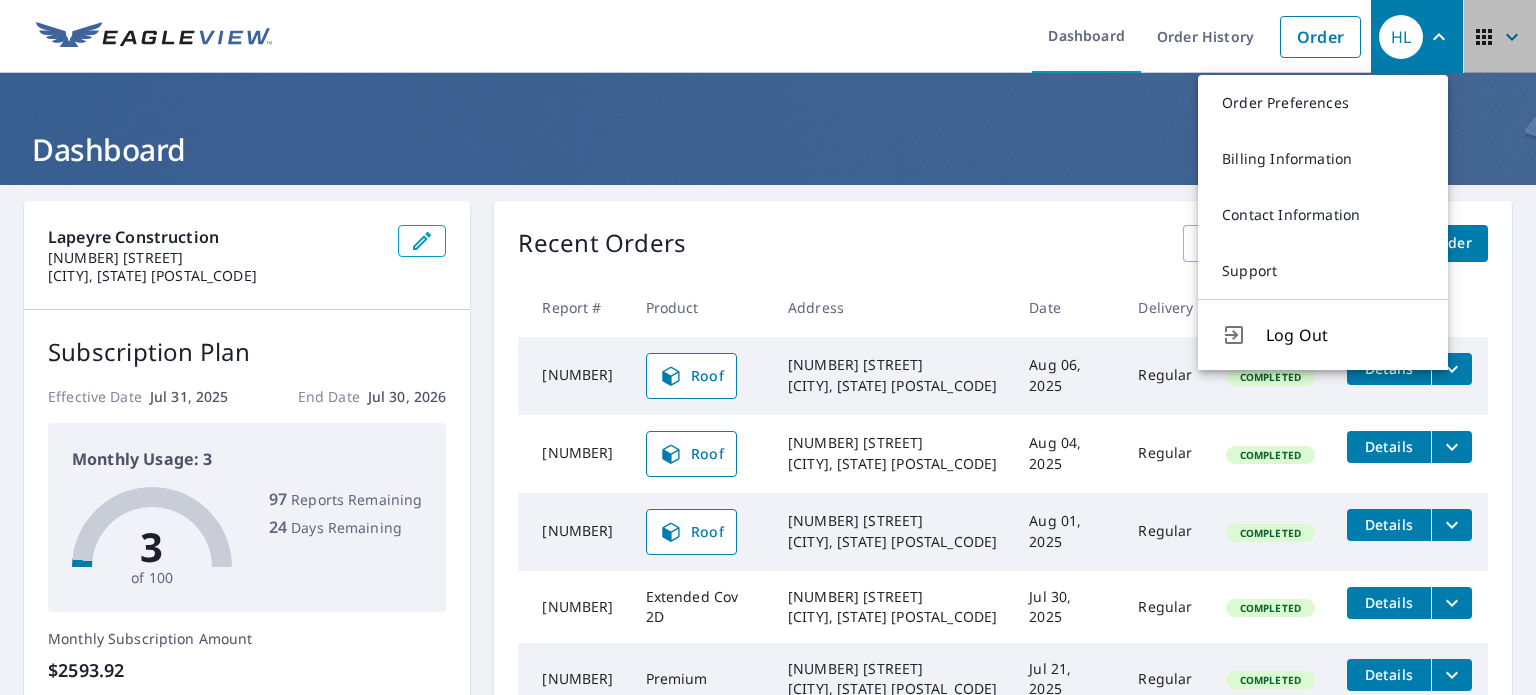 click 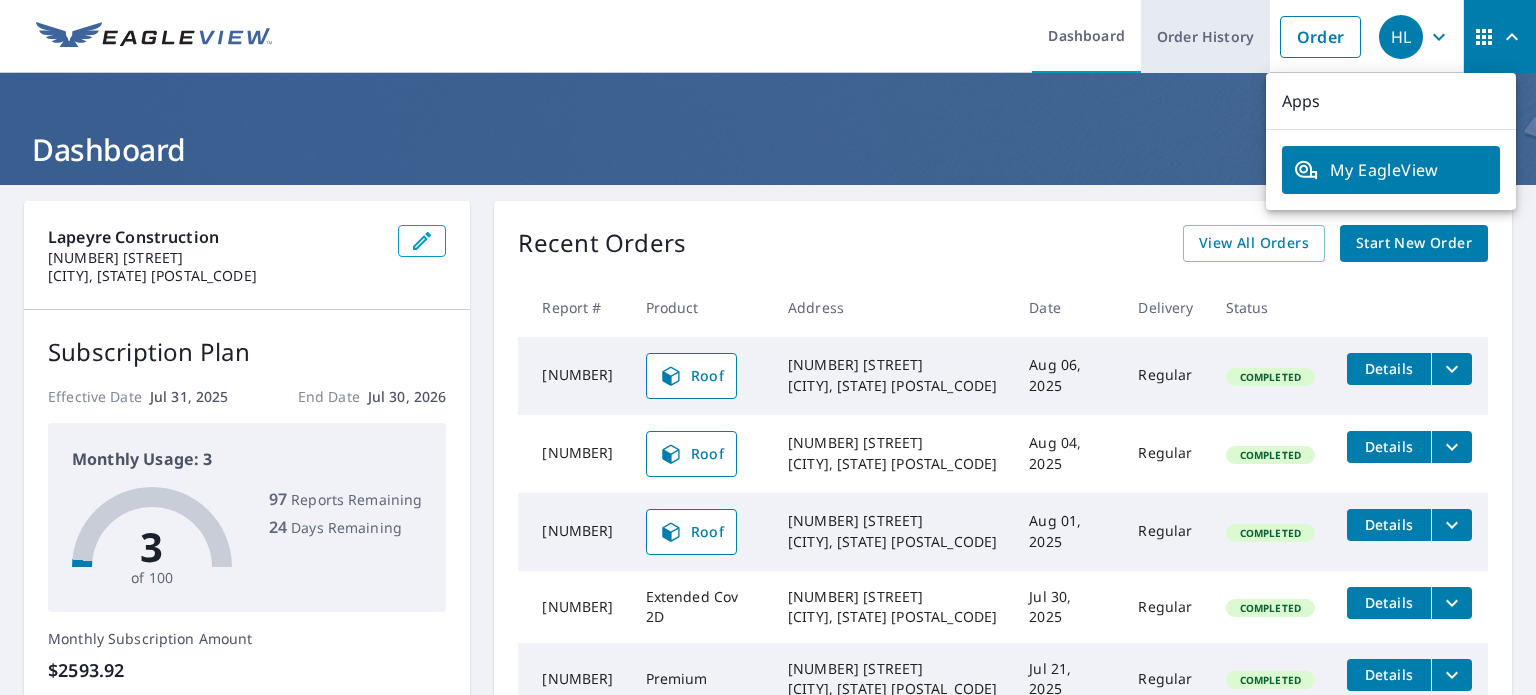 click on "Order History" at bounding box center (1205, 36) 